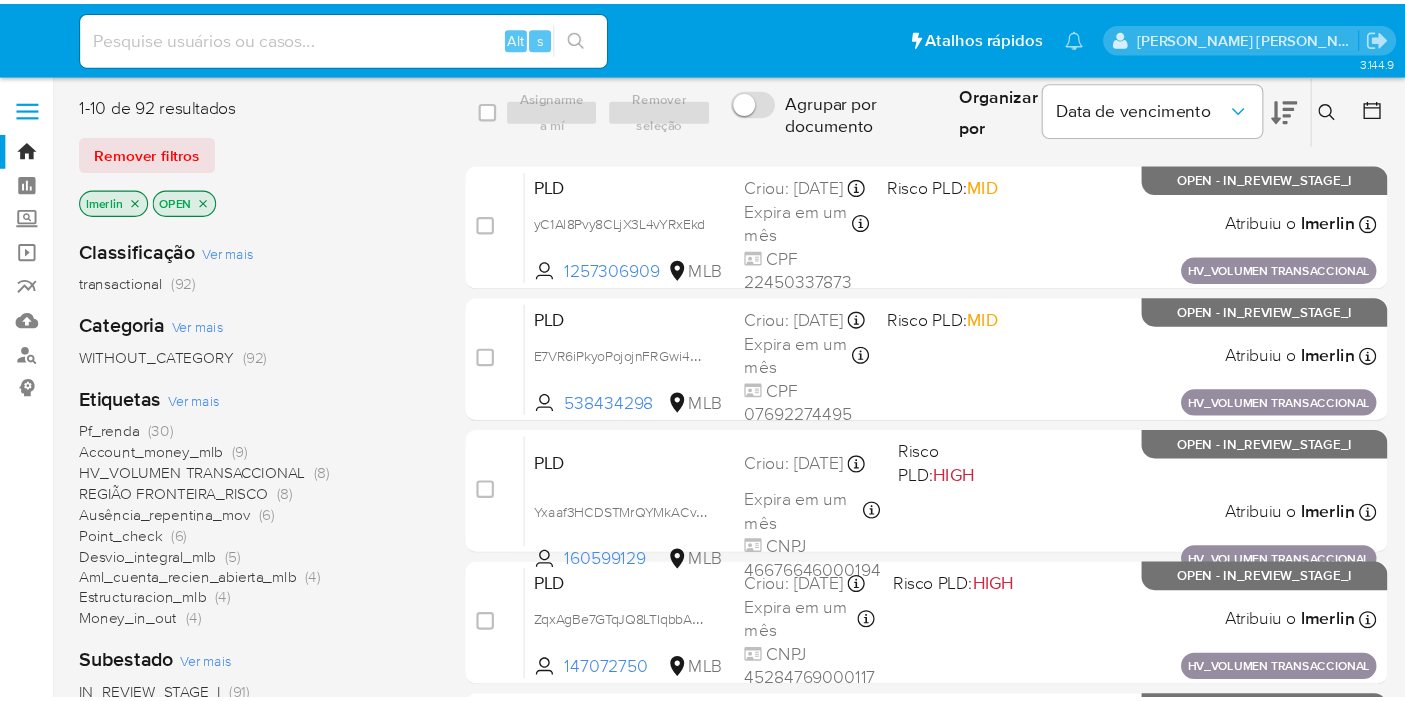 scroll, scrollTop: 0, scrollLeft: 0, axis: both 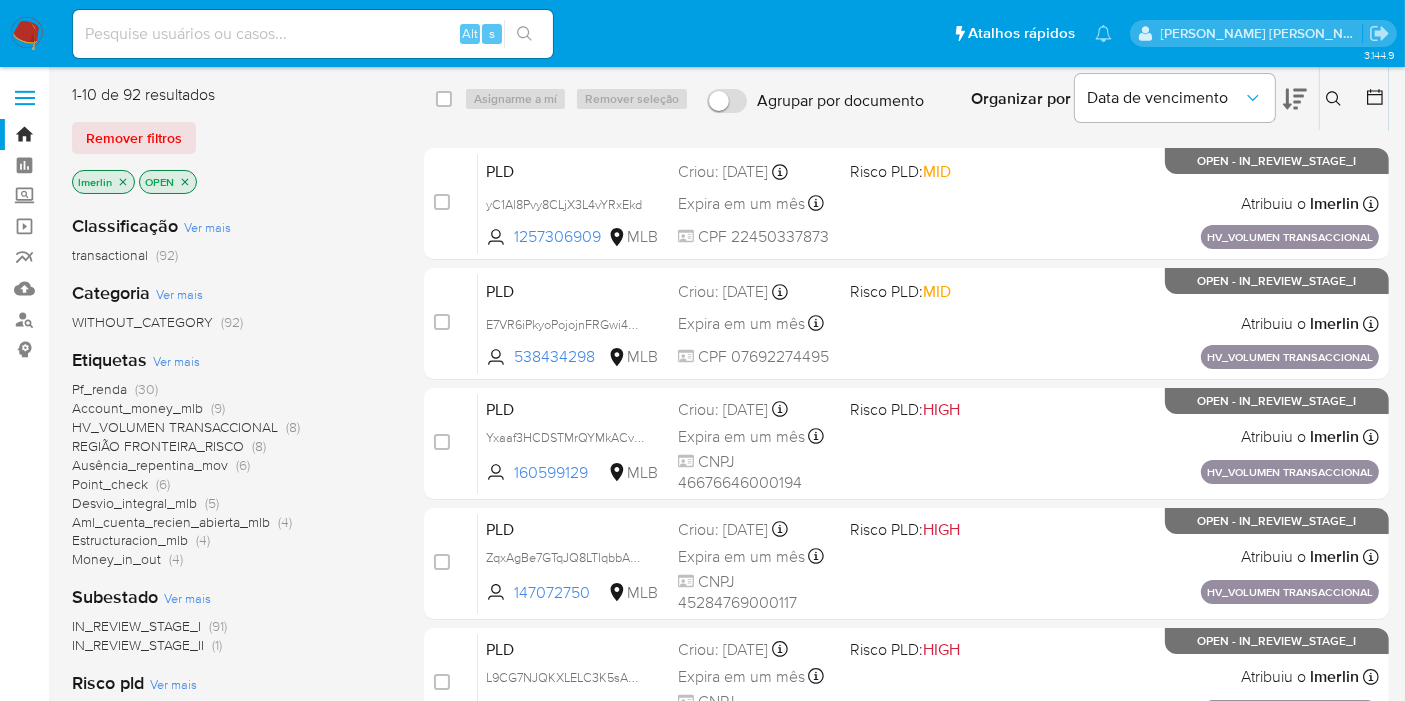 click 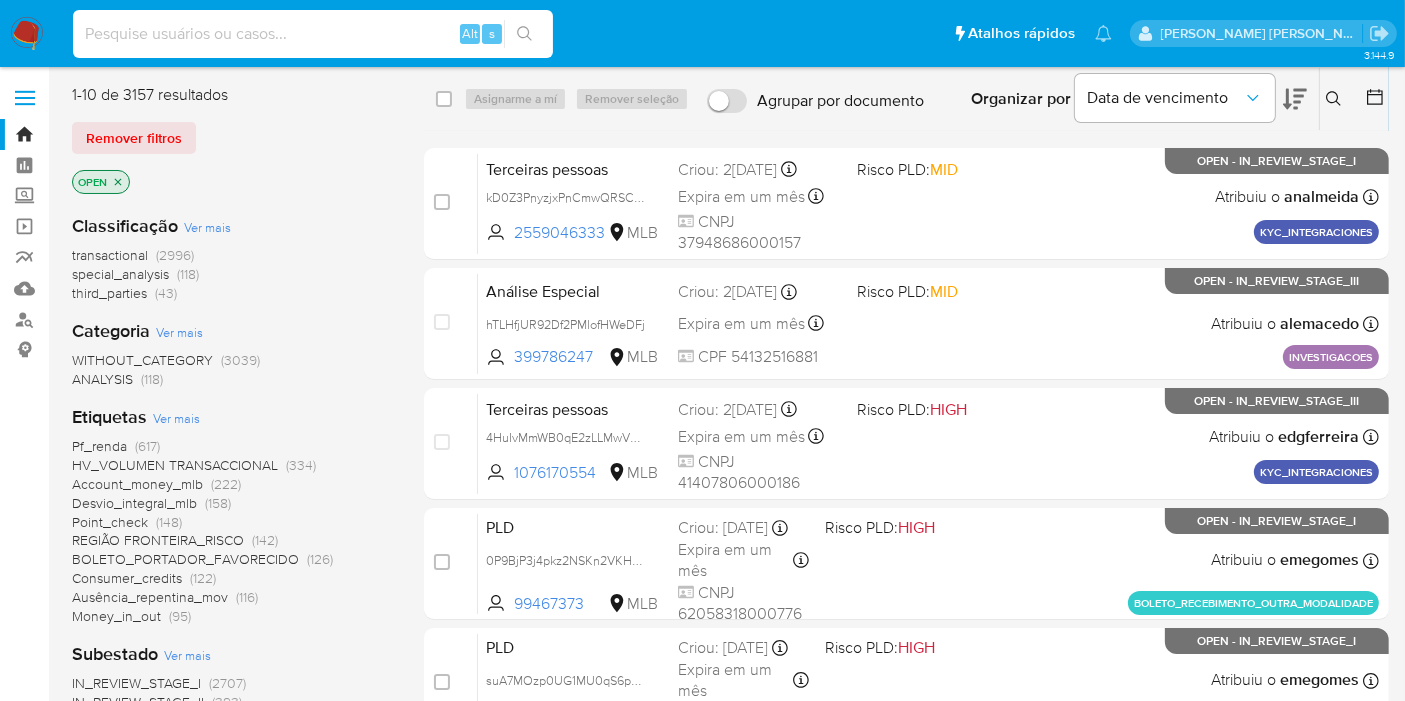 click at bounding box center [313, 34] 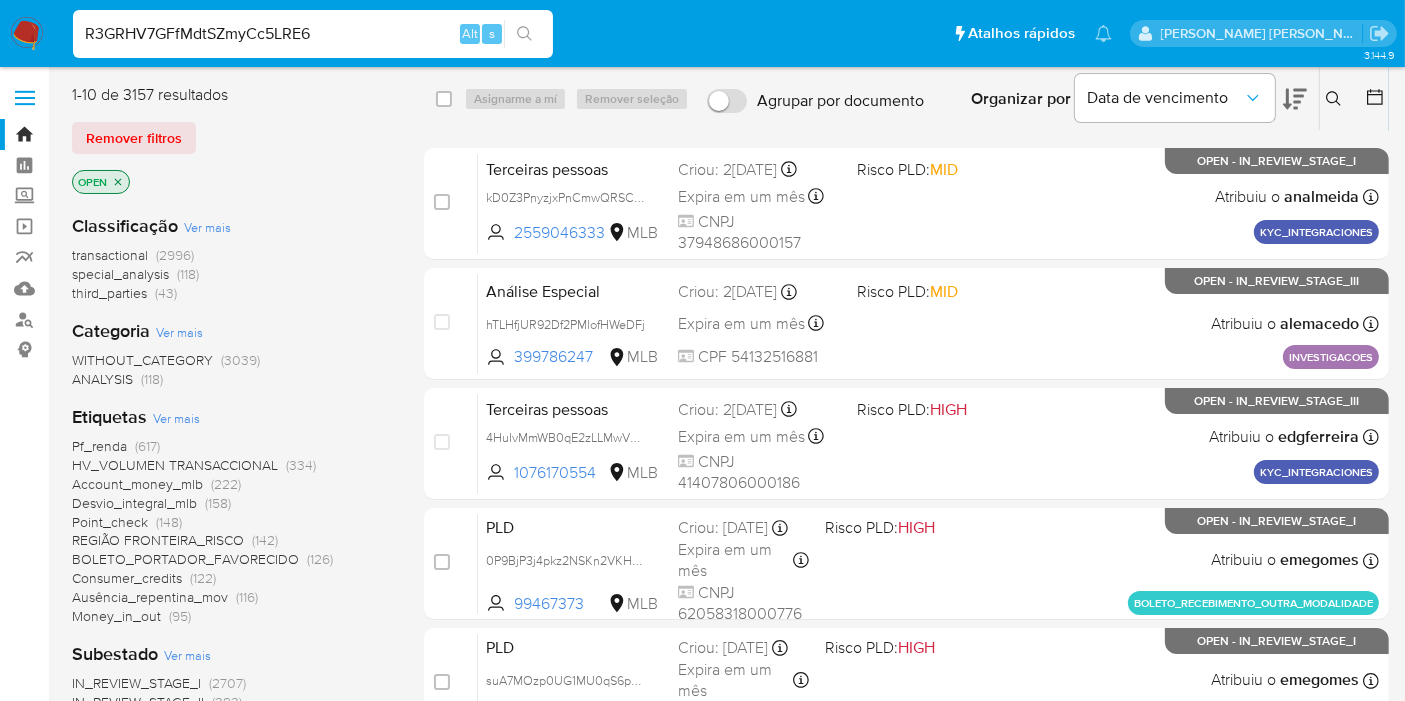 type on "R3GRHV7GFfMdtSZmyCc5LRE6" 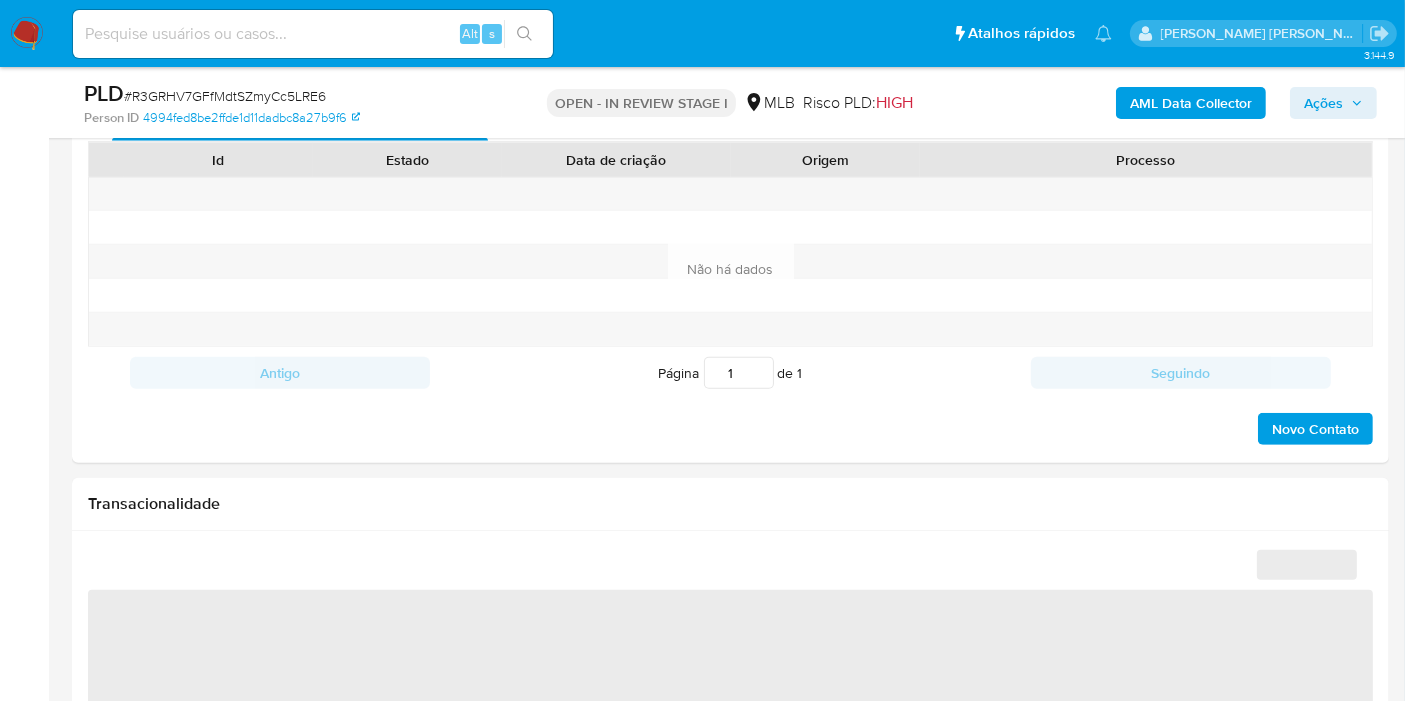select on "10" 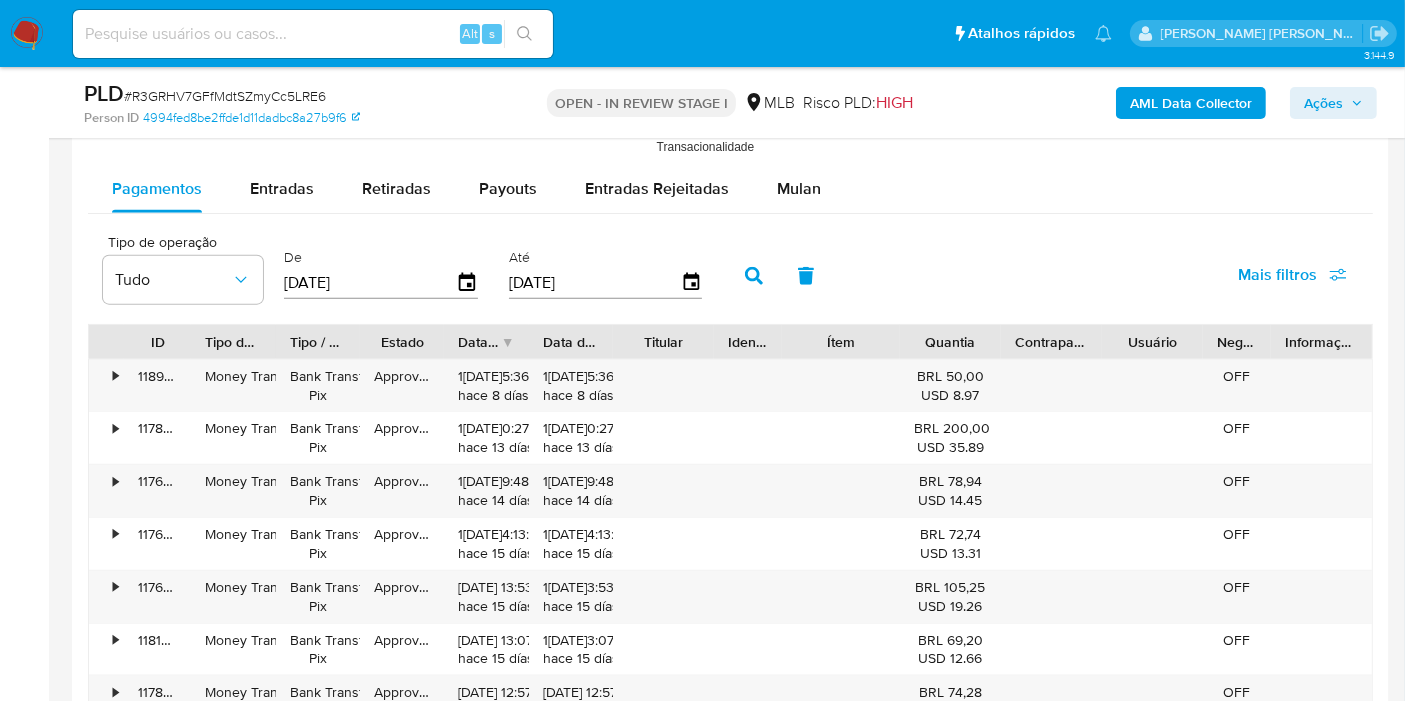 scroll, scrollTop: 2204, scrollLeft: 0, axis: vertical 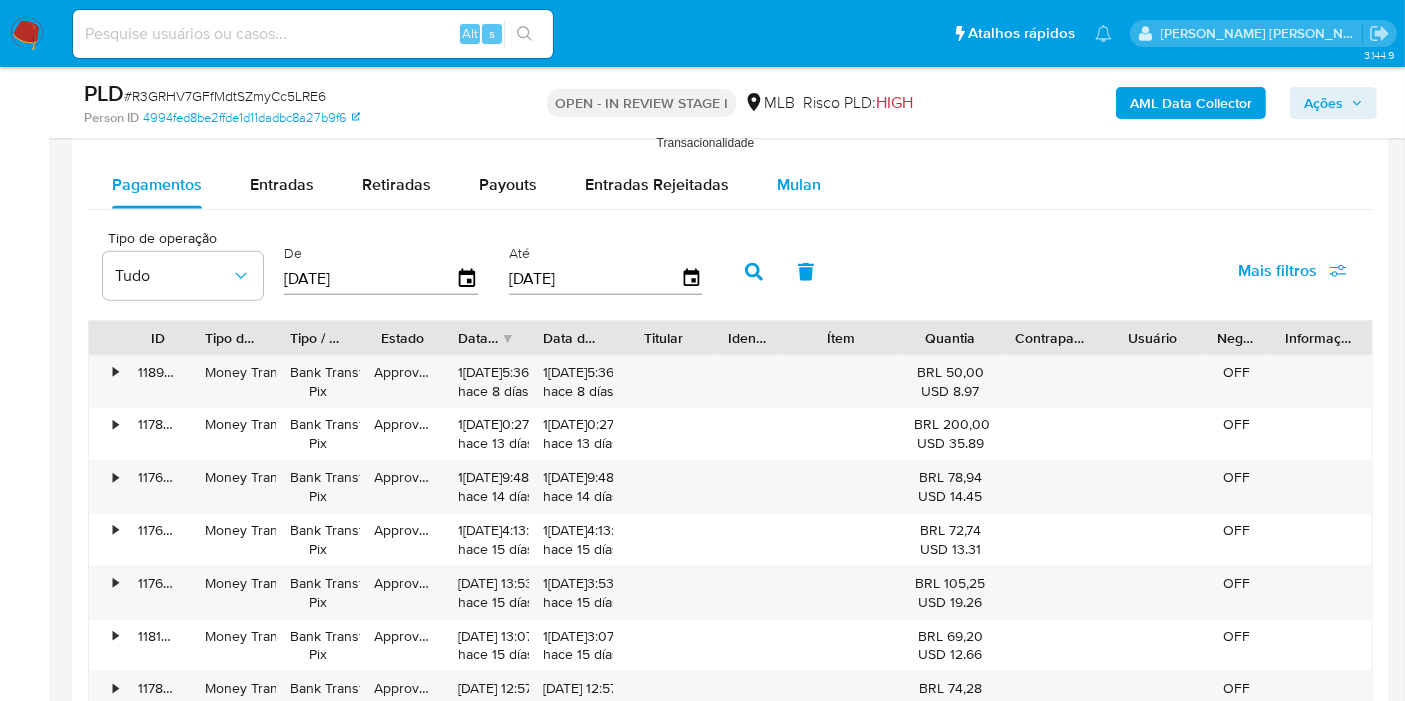click on "Mulan" at bounding box center (799, 185) 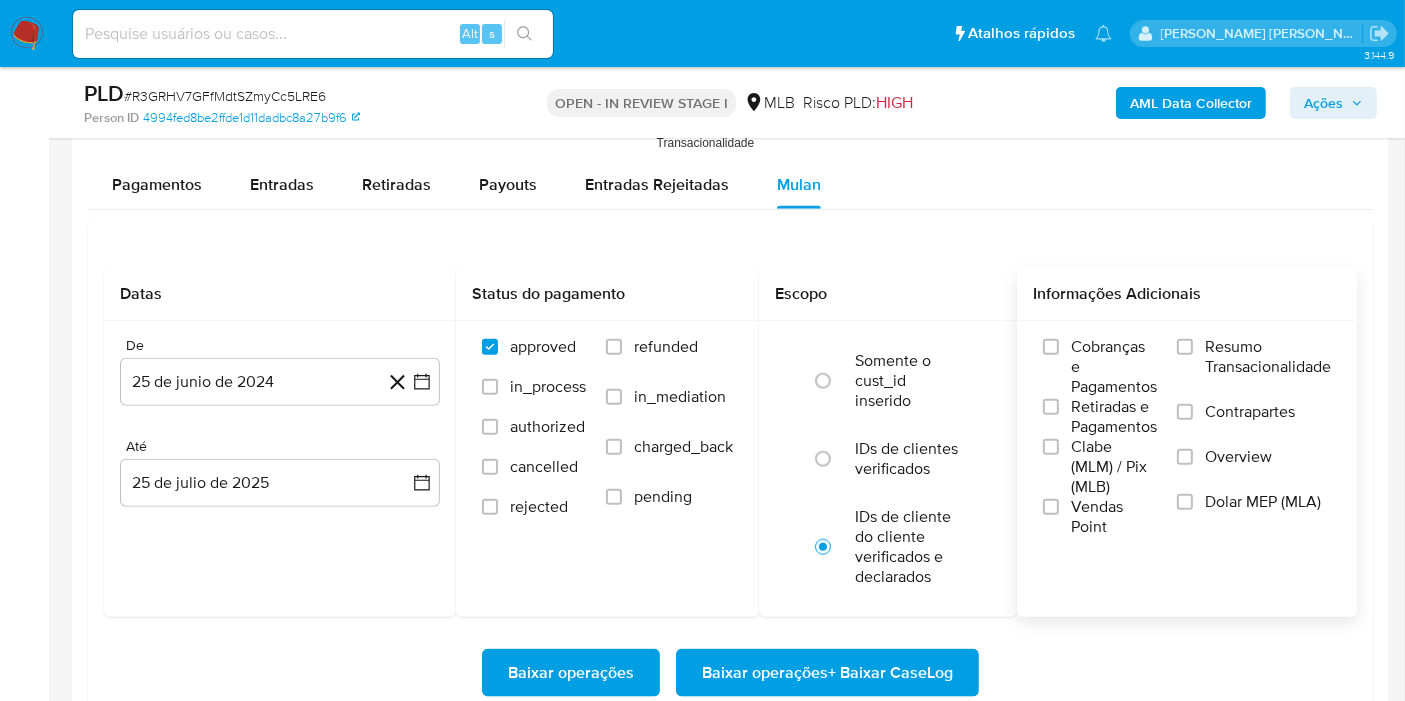 click on "Resumo Transacionalidade" at bounding box center [1268, 357] 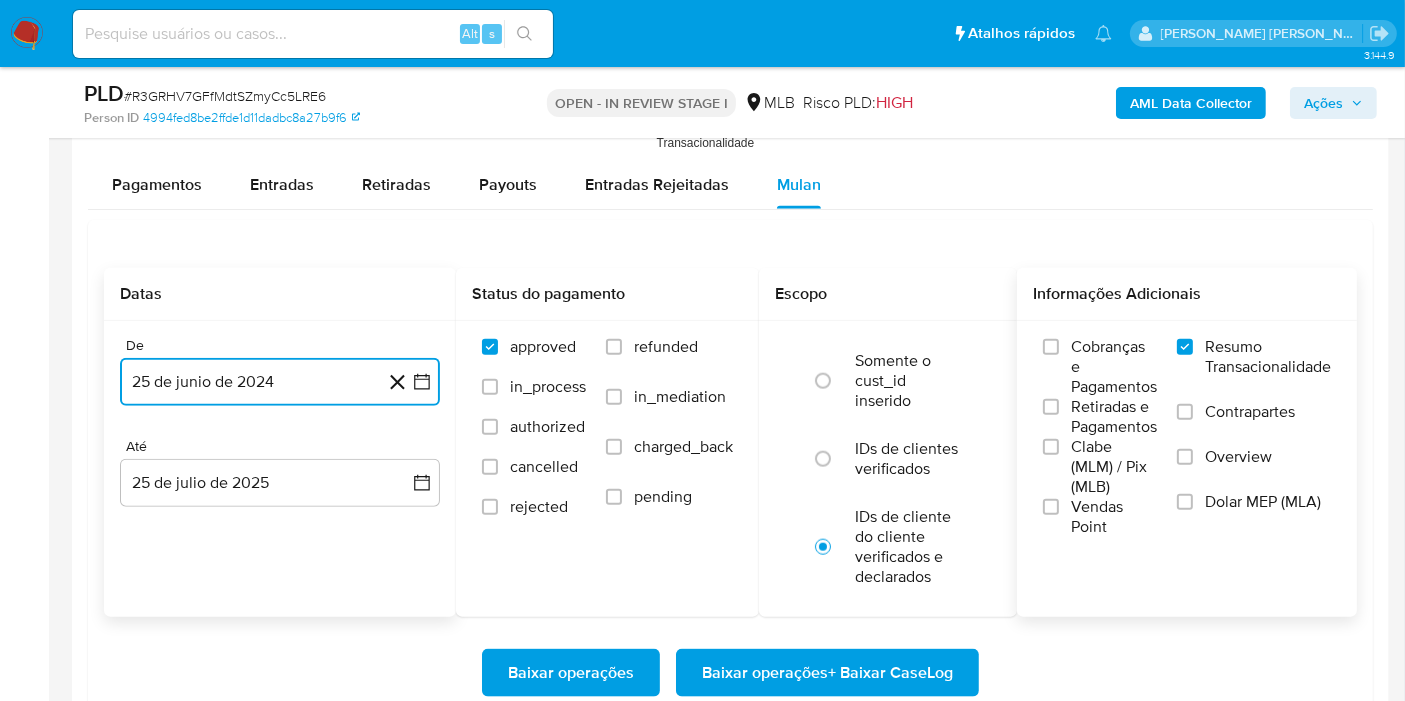 click 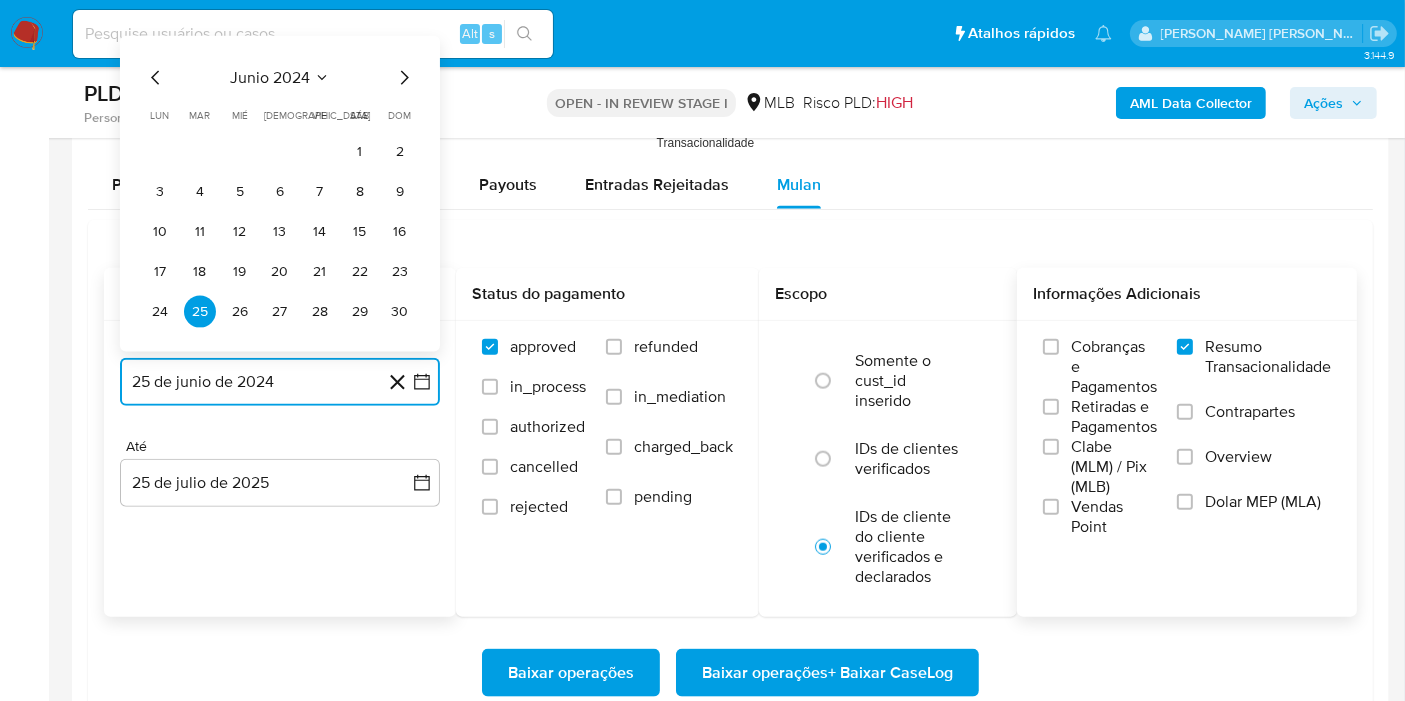 click on "junio 2024" at bounding box center (270, 78) 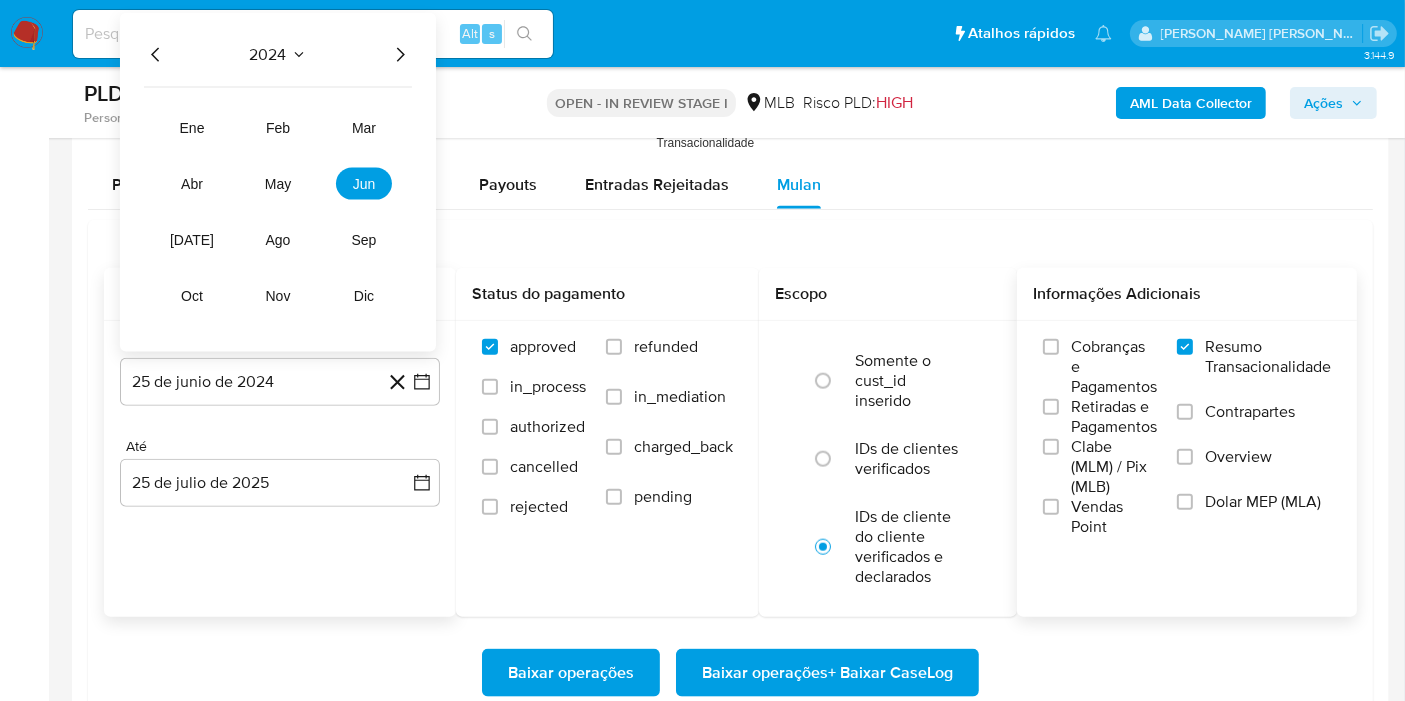 click 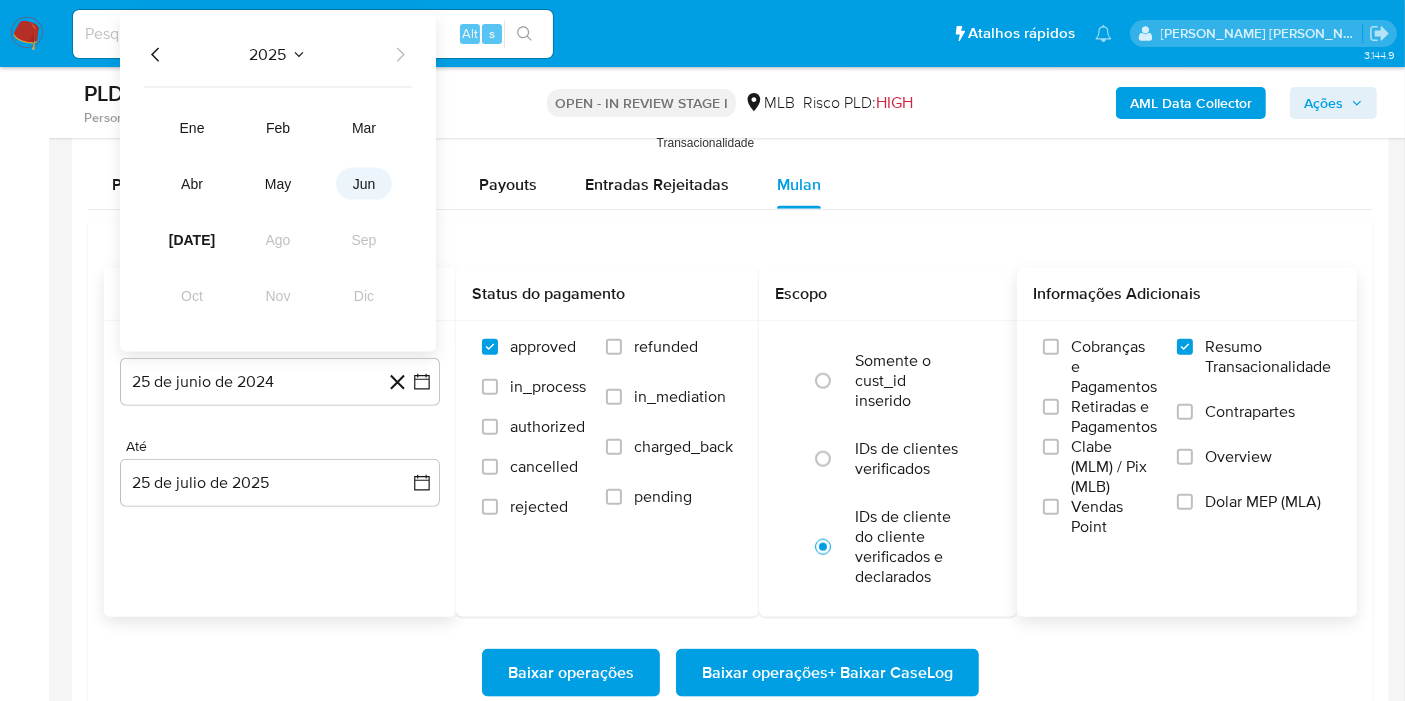 click on "jun" at bounding box center [364, 184] 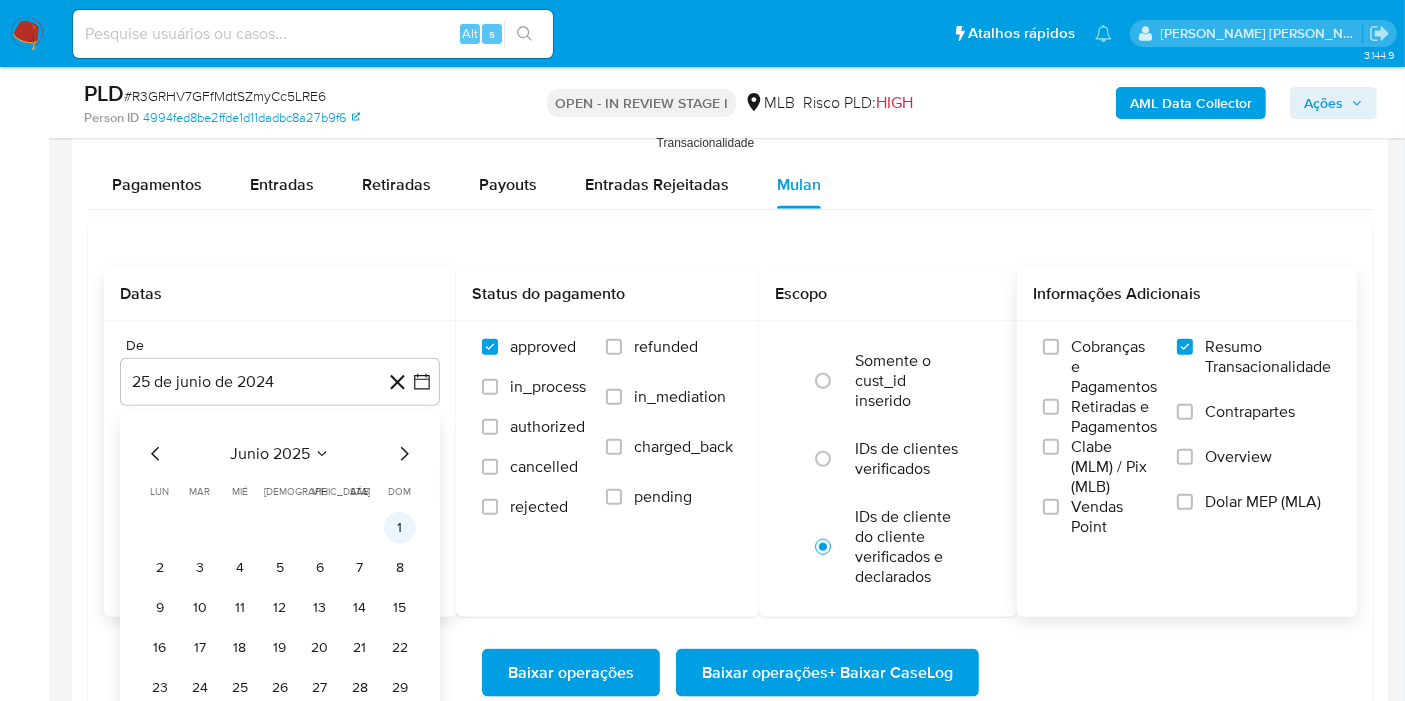 click on "1" at bounding box center (400, 528) 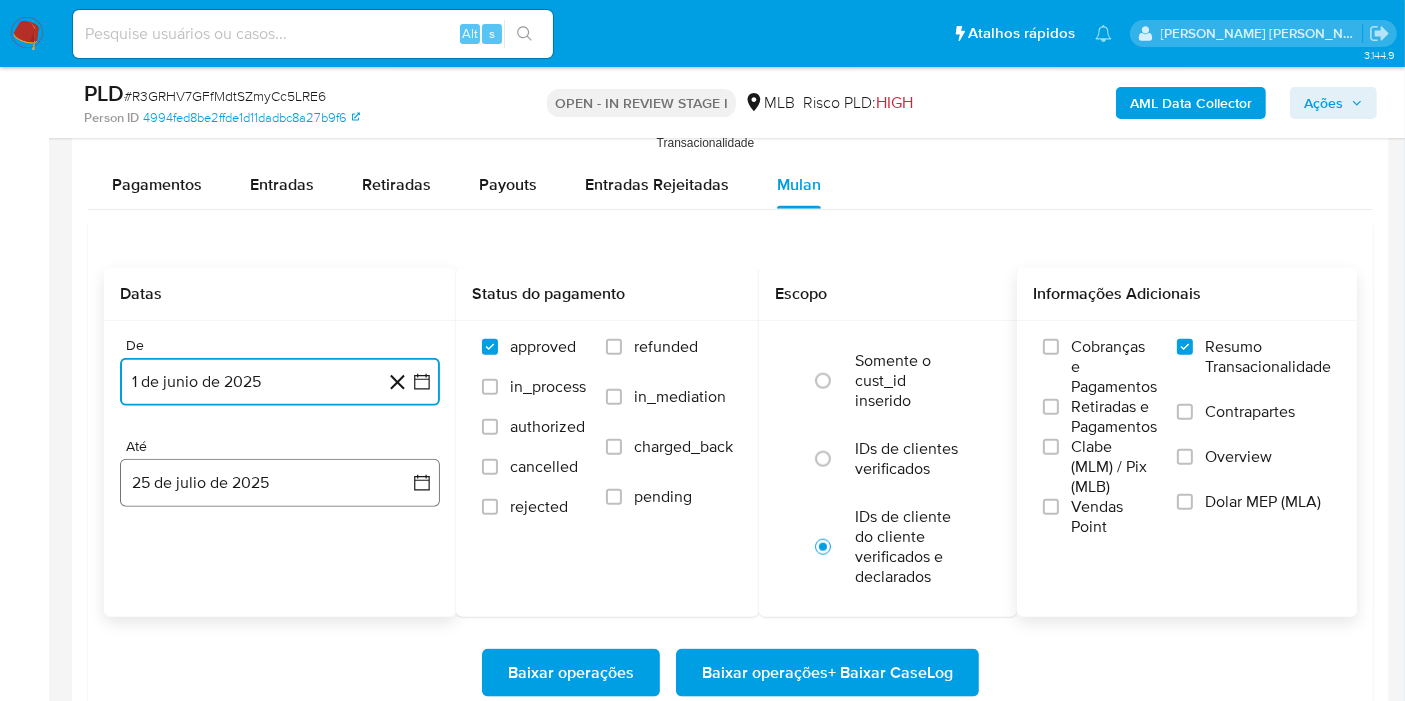 click 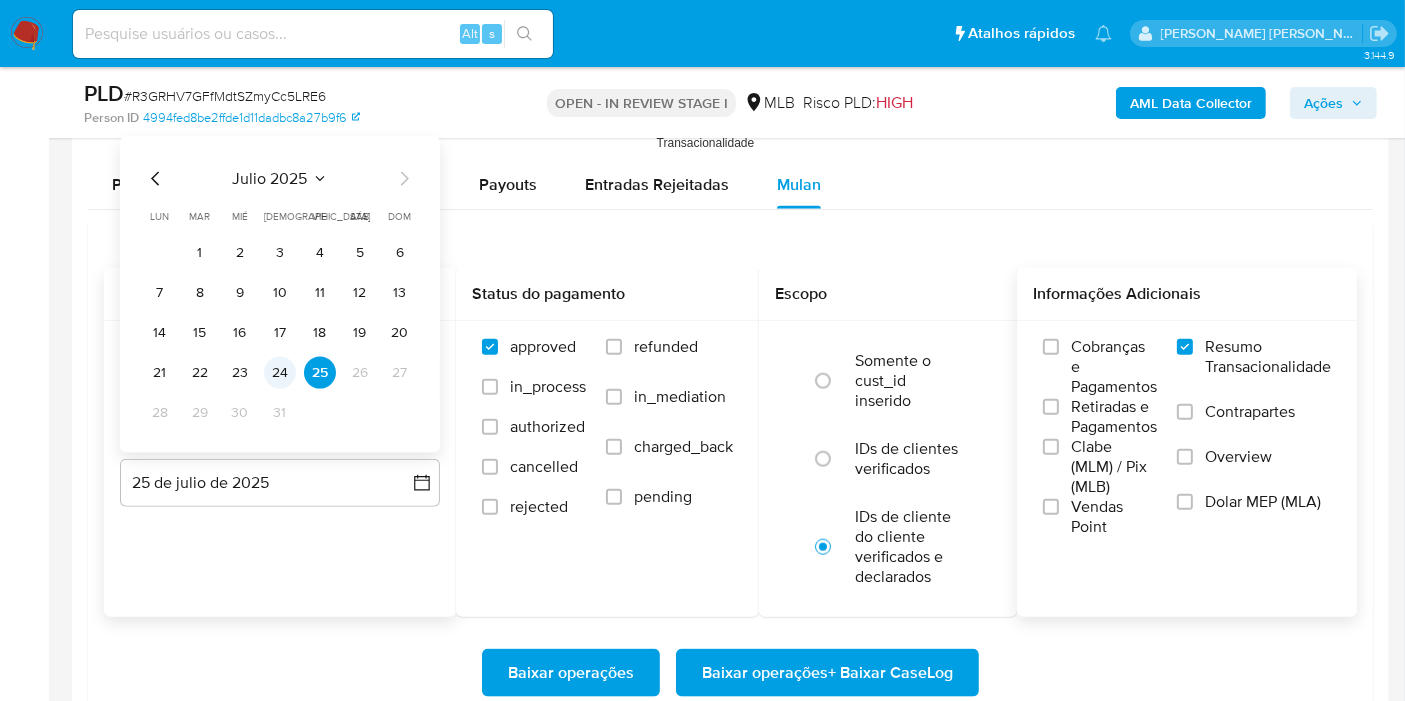 drag, startPoint x: 280, startPoint y: 384, endPoint x: 281, endPoint y: 369, distance: 15.033297 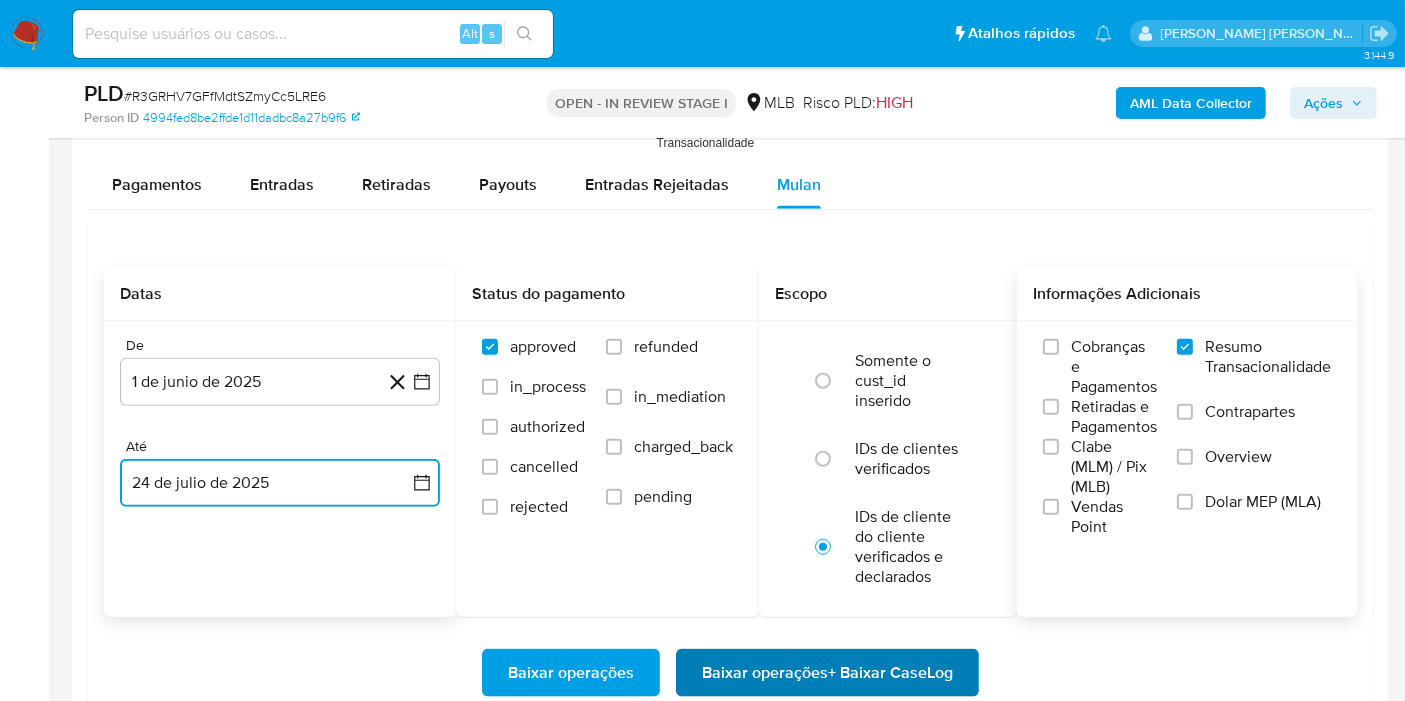 click on "Baixar operações  +   Baixar CaseLog" at bounding box center (827, 673) 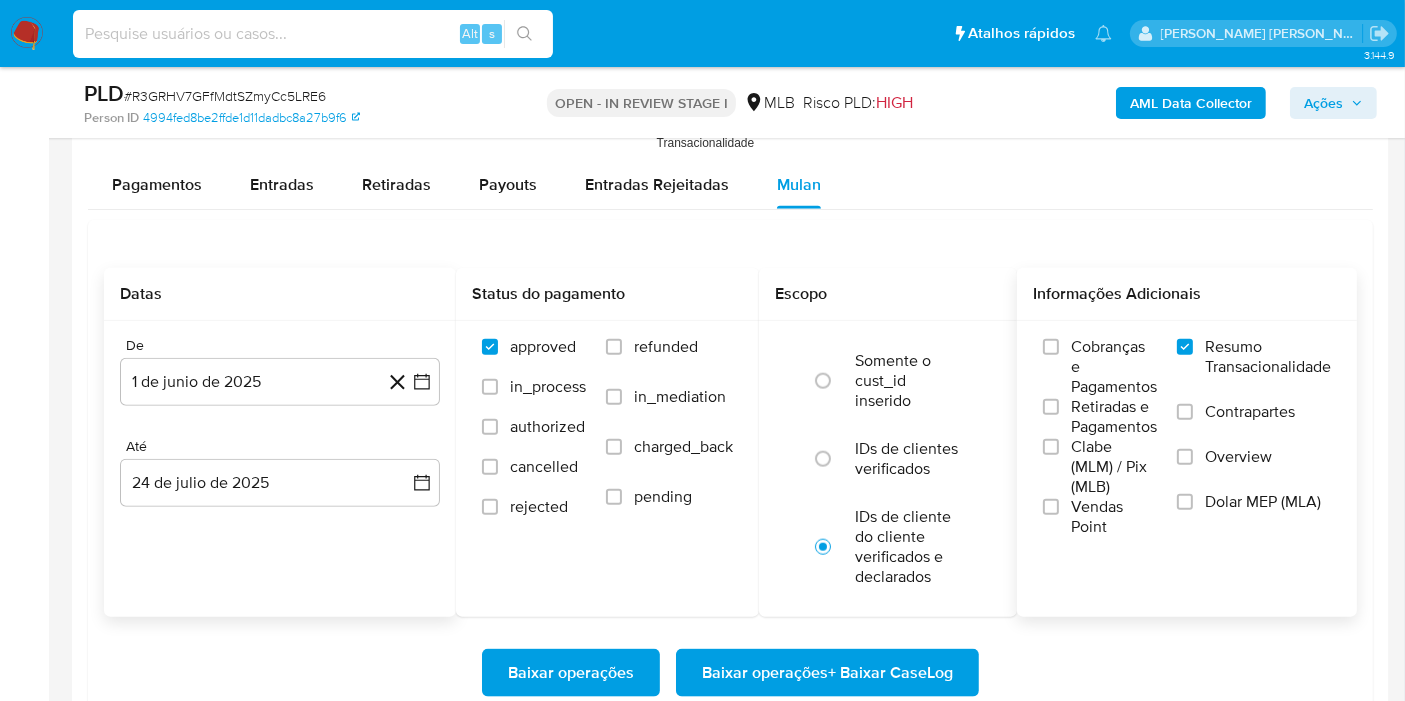 paste on "0fmlaAzsxOuAWCqlU8F8vM9J" 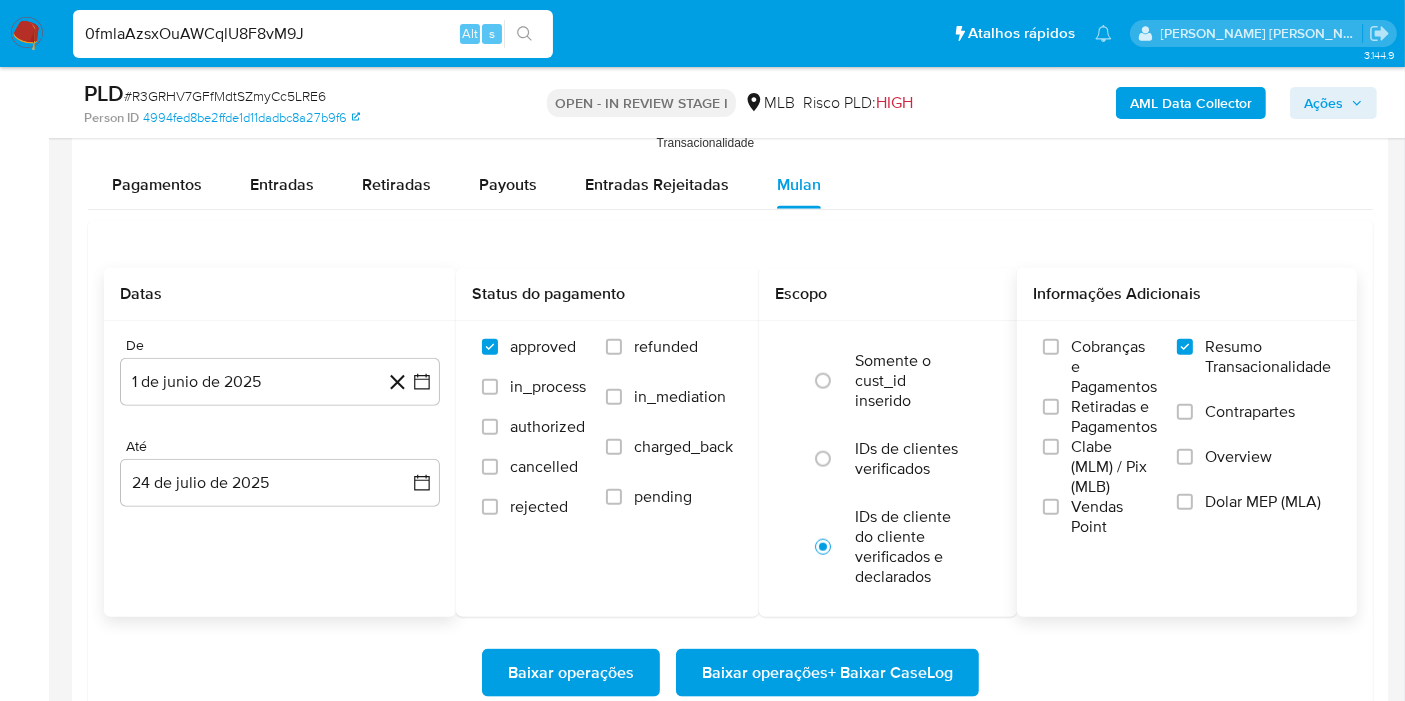 type on "0fmlaAzsxOuAWCqlU8F8vM9J" 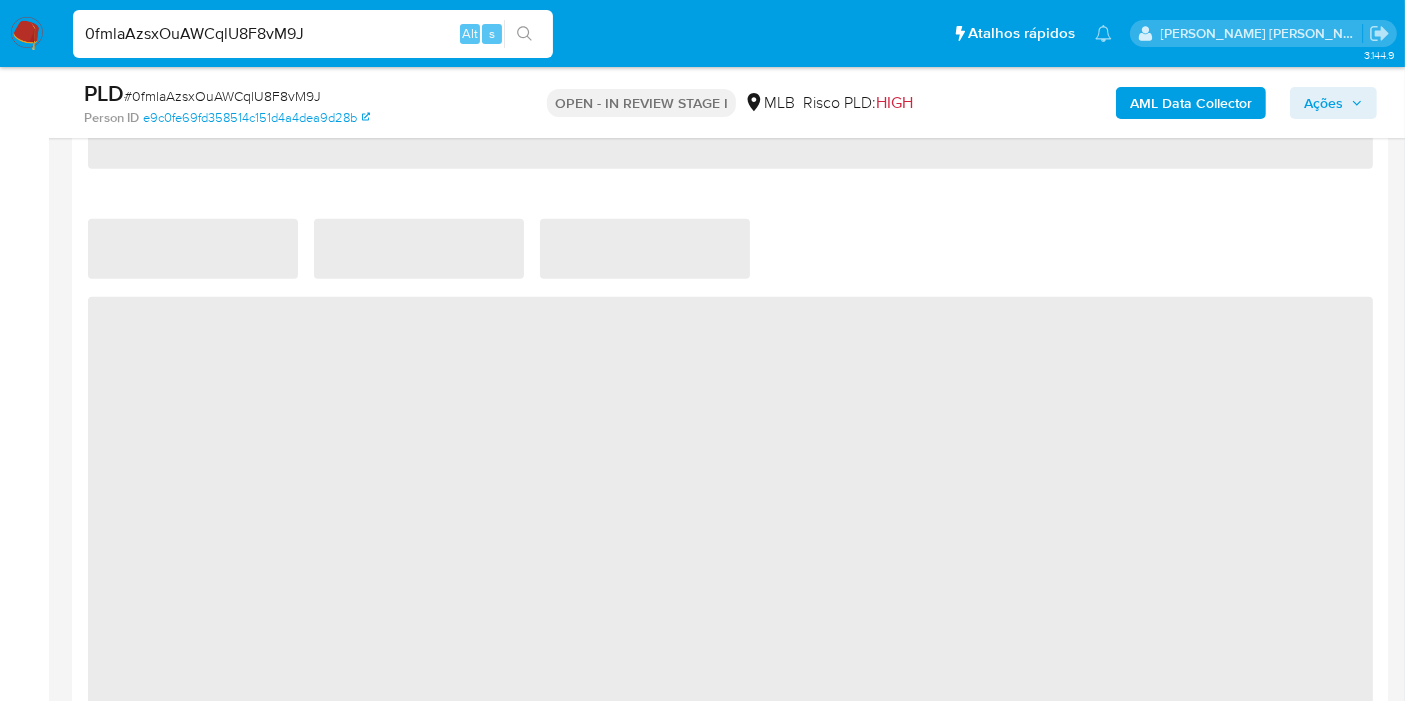 scroll, scrollTop: 1607, scrollLeft: 0, axis: vertical 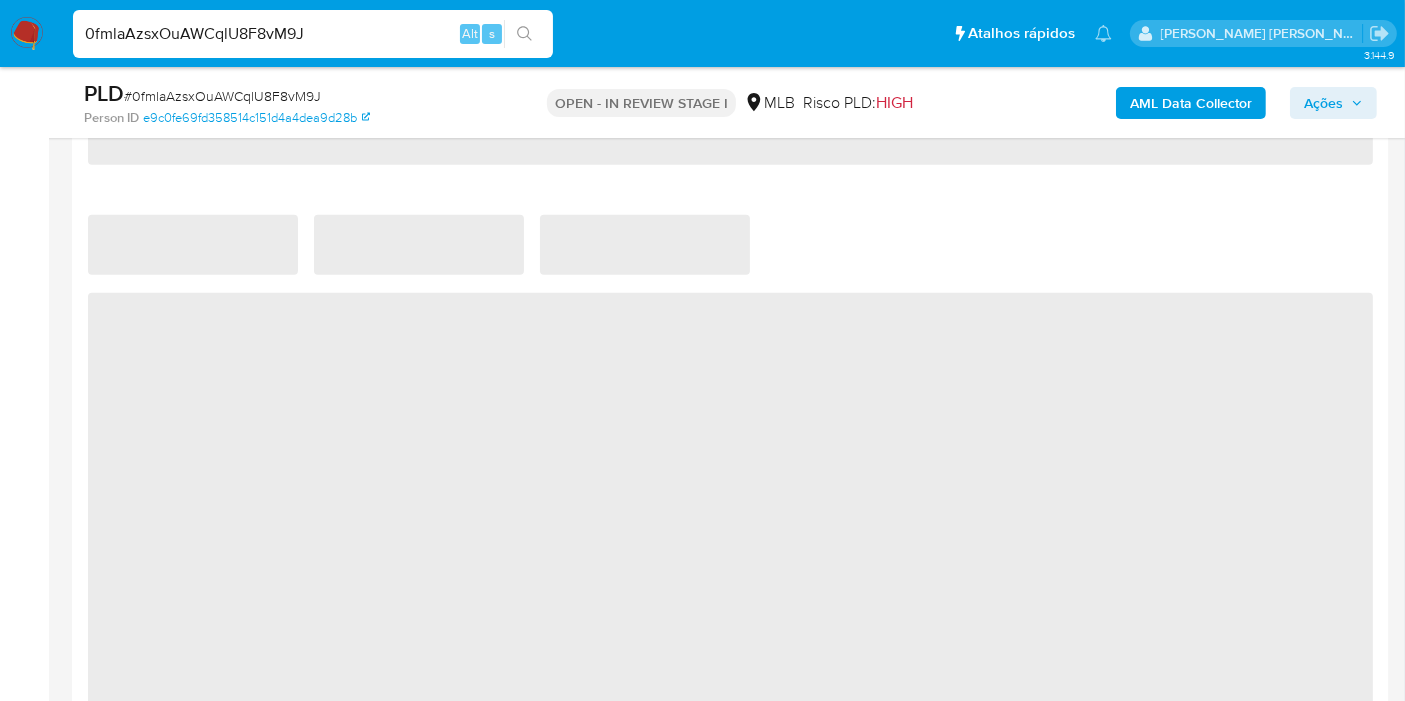 select on "10" 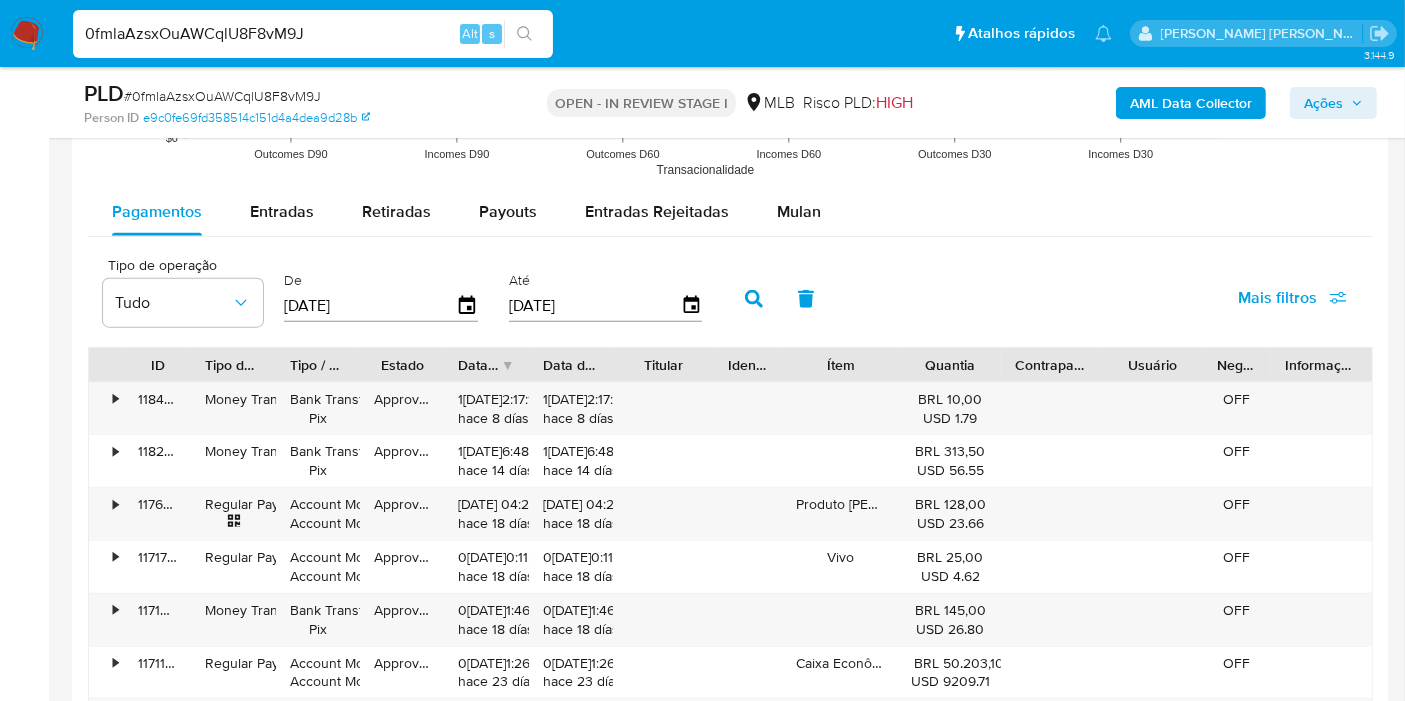 scroll, scrollTop: 2186, scrollLeft: 0, axis: vertical 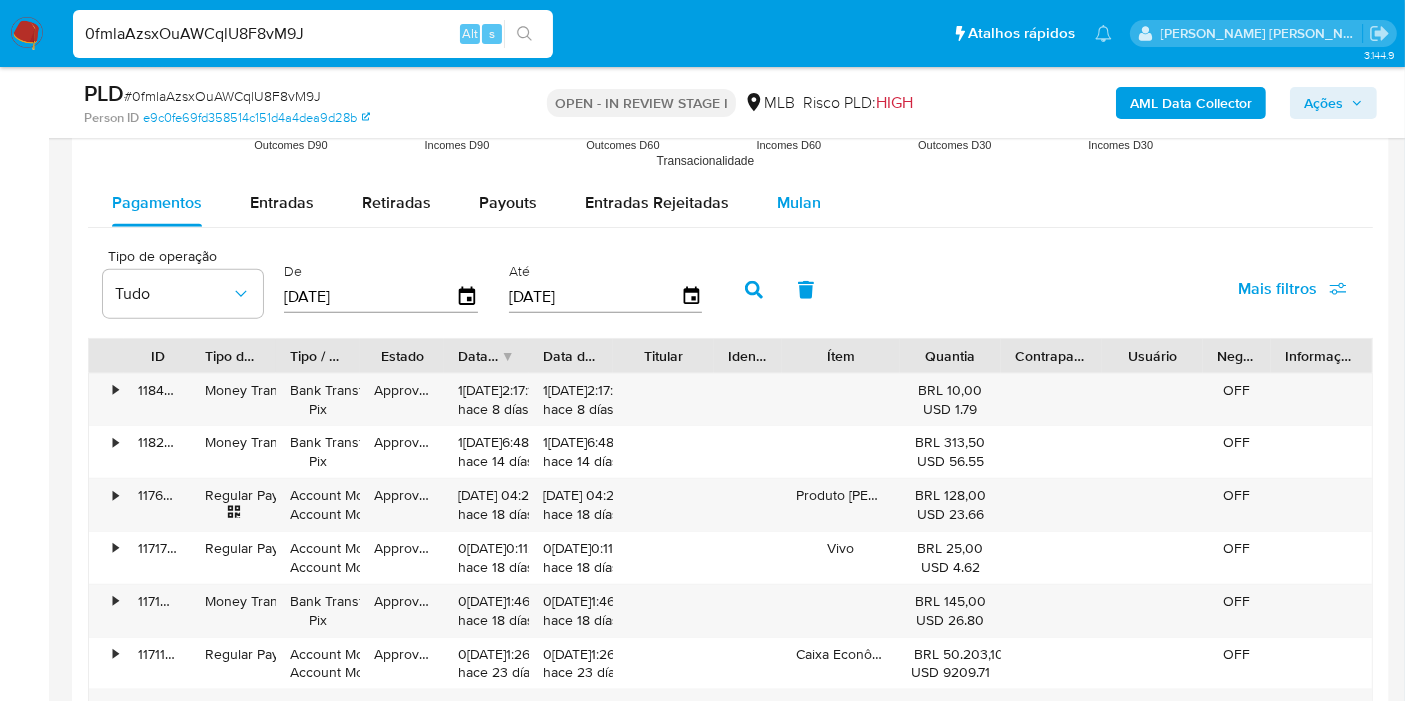click on "Mulan" at bounding box center (799, 203) 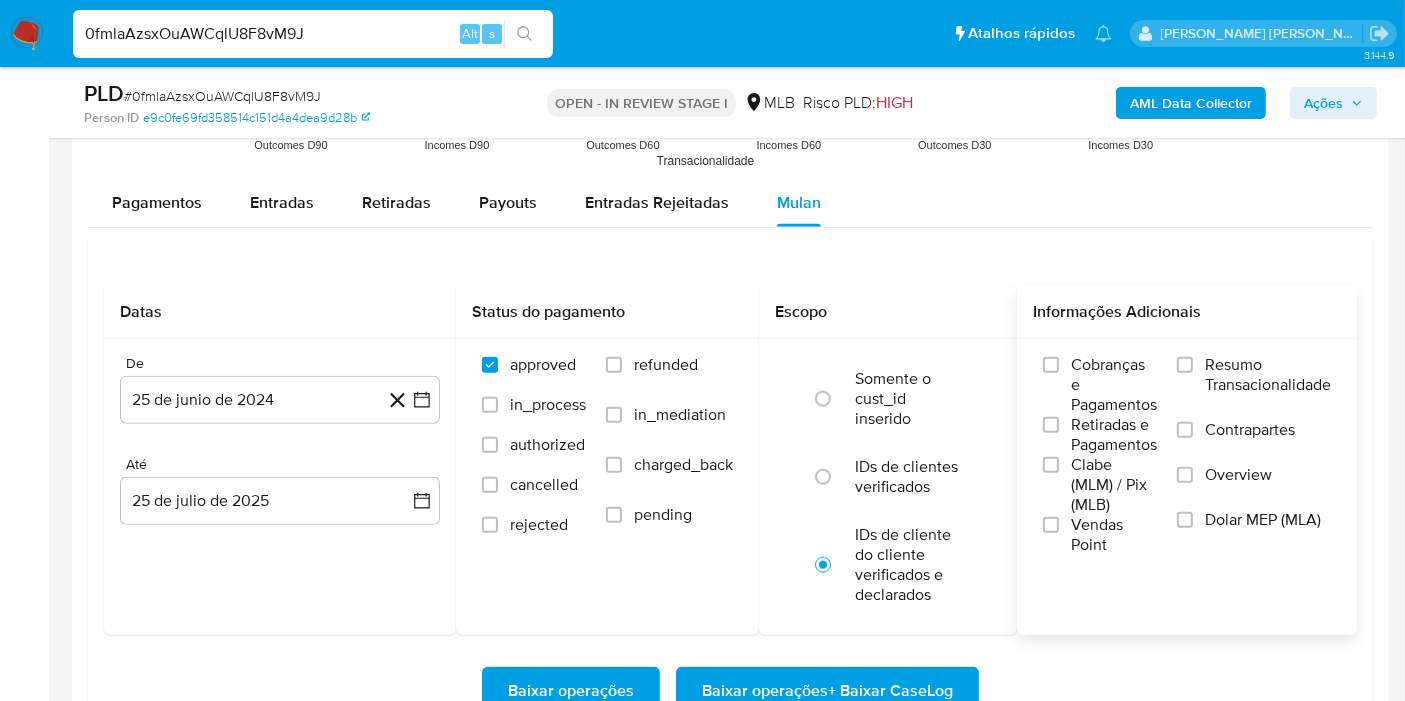 click on "Resumo Transacionalidade" at bounding box center (1254, 387) 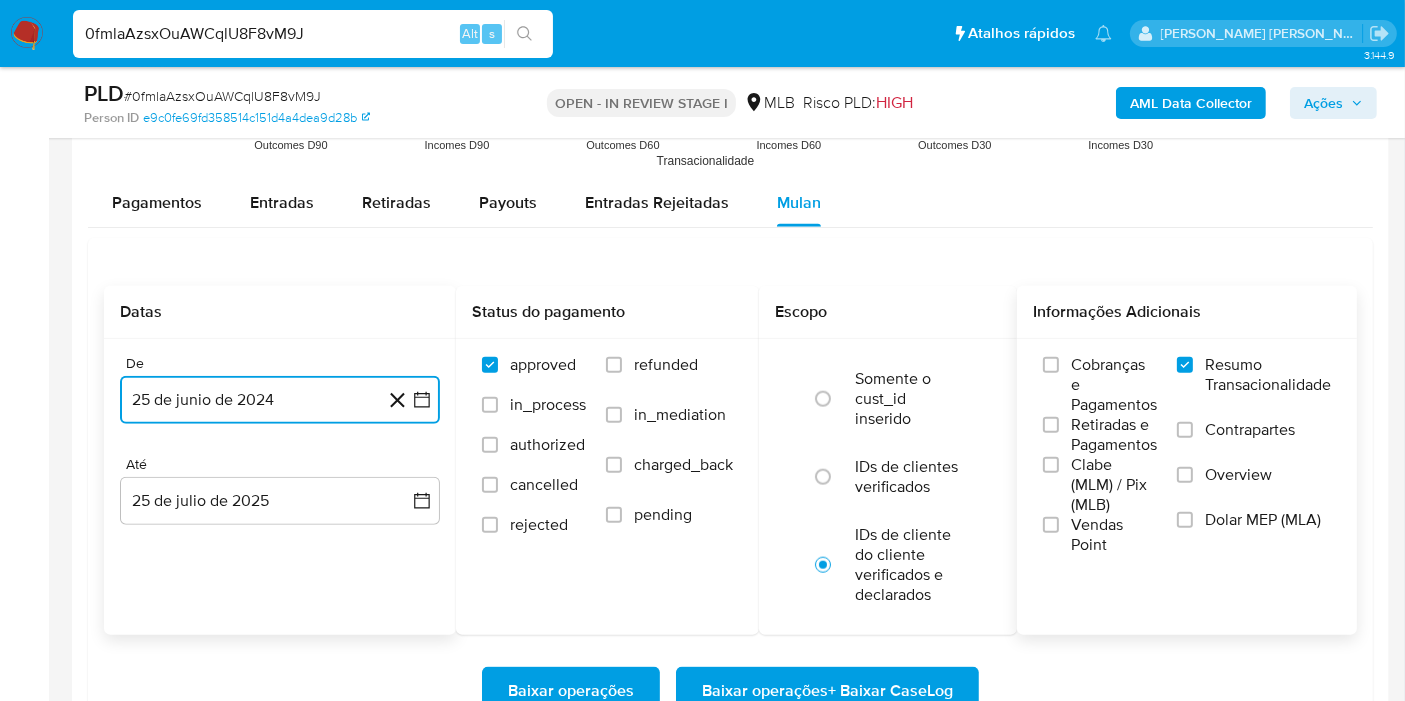 click on "25 de junio de 2024" at bounding box center (280, 400) 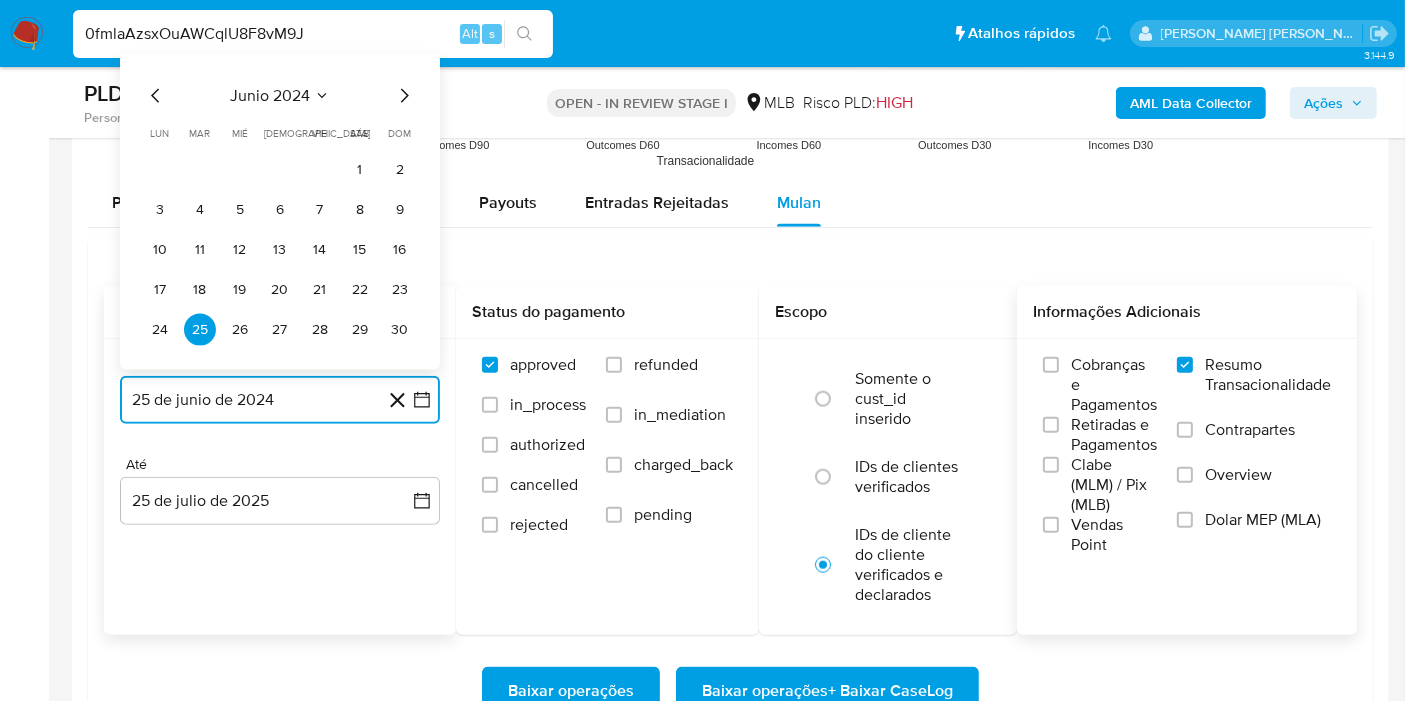 click on "junio 2024" at bounding box center [270, 96] 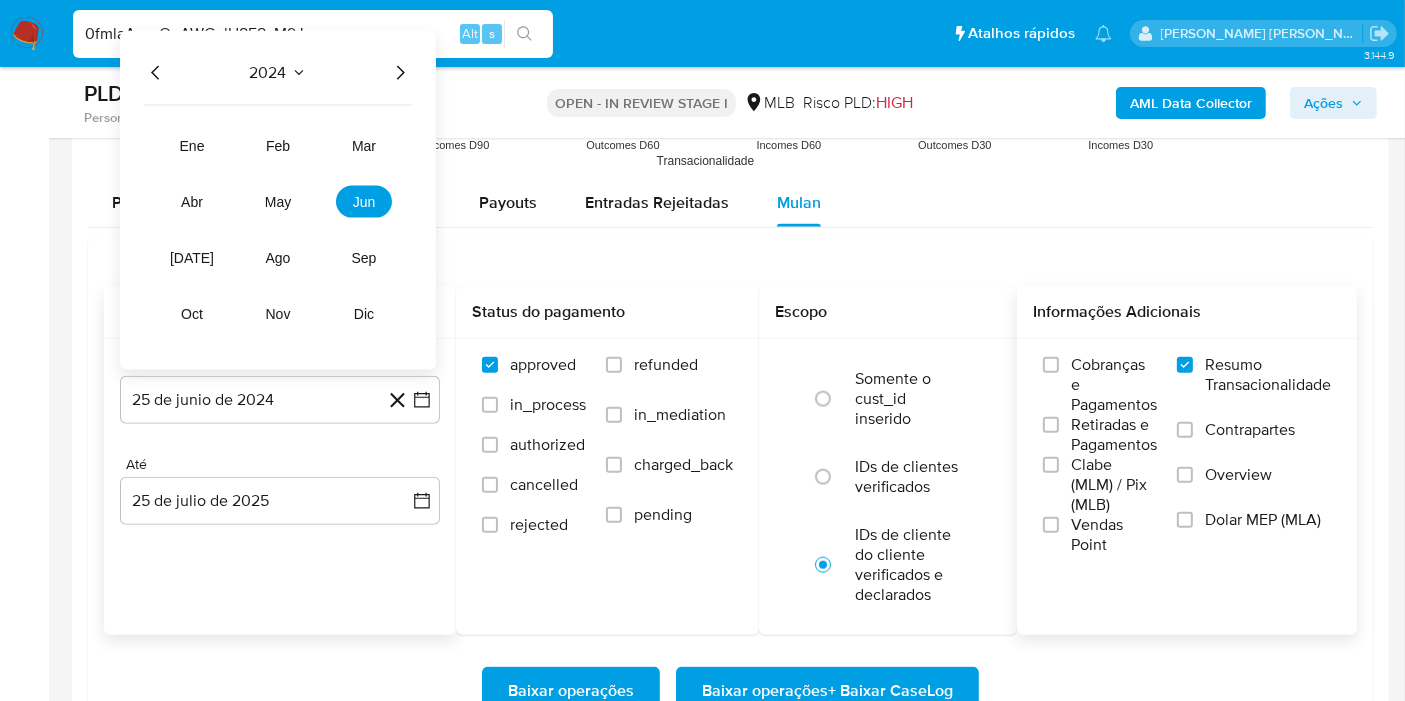 click on "2024 2024 ene feb mar abr may jun [DATE] ago sep oct nov dic" at bounding box center (278, 200) 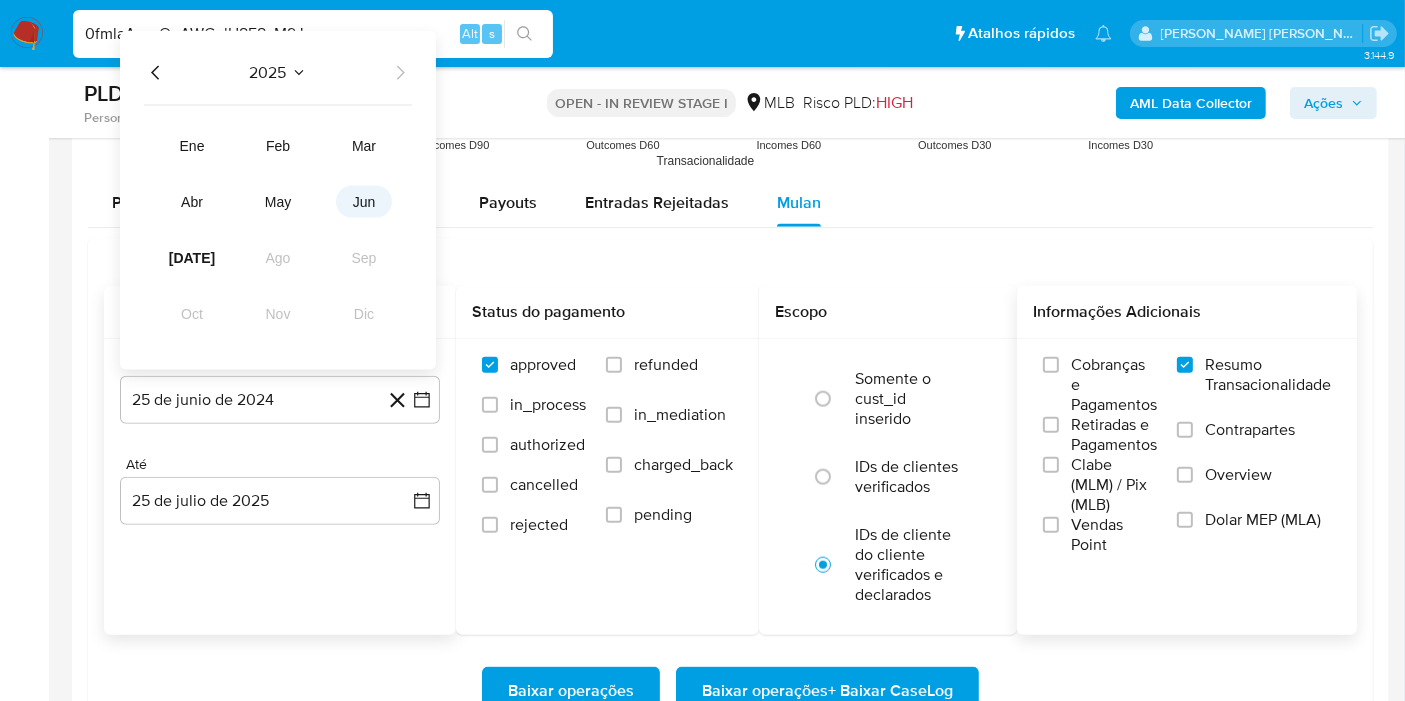 click on "jun" at bounding box center [364, 202] 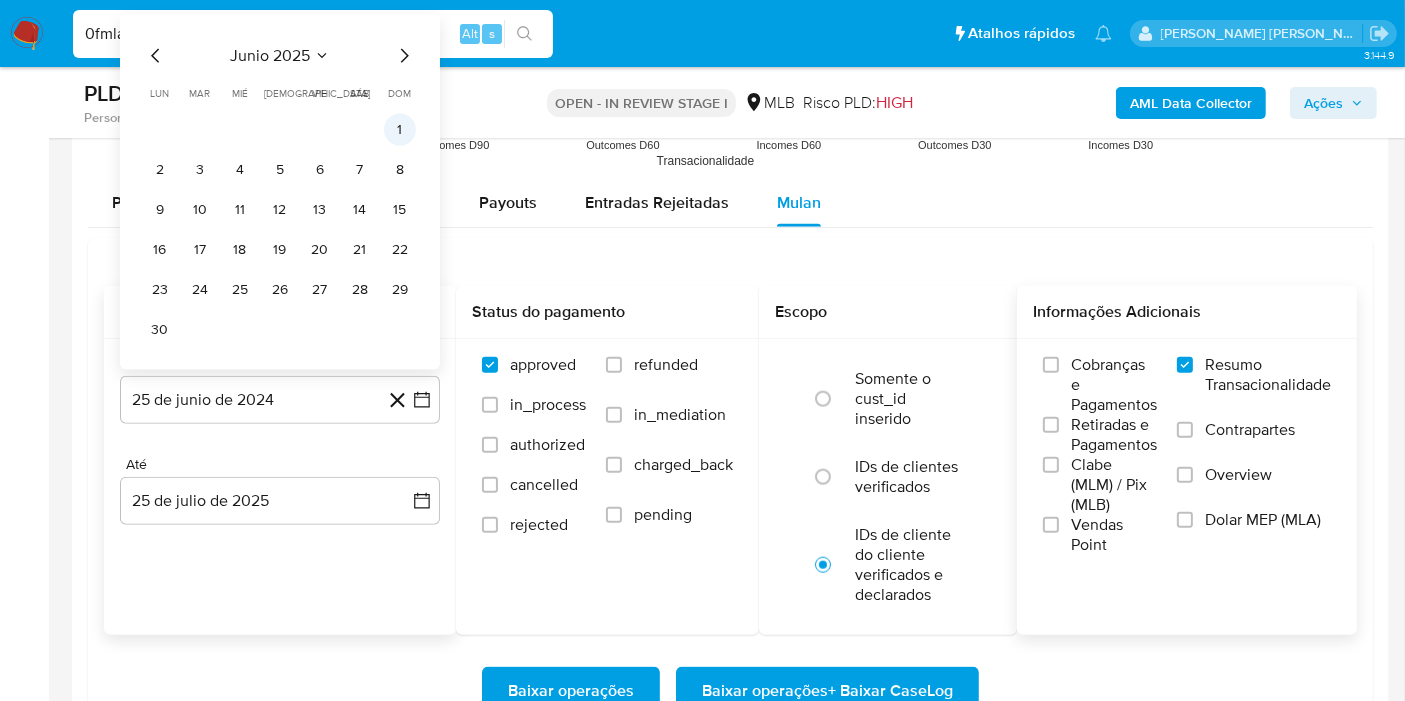 click on "1" at bounding box center (400, 130) 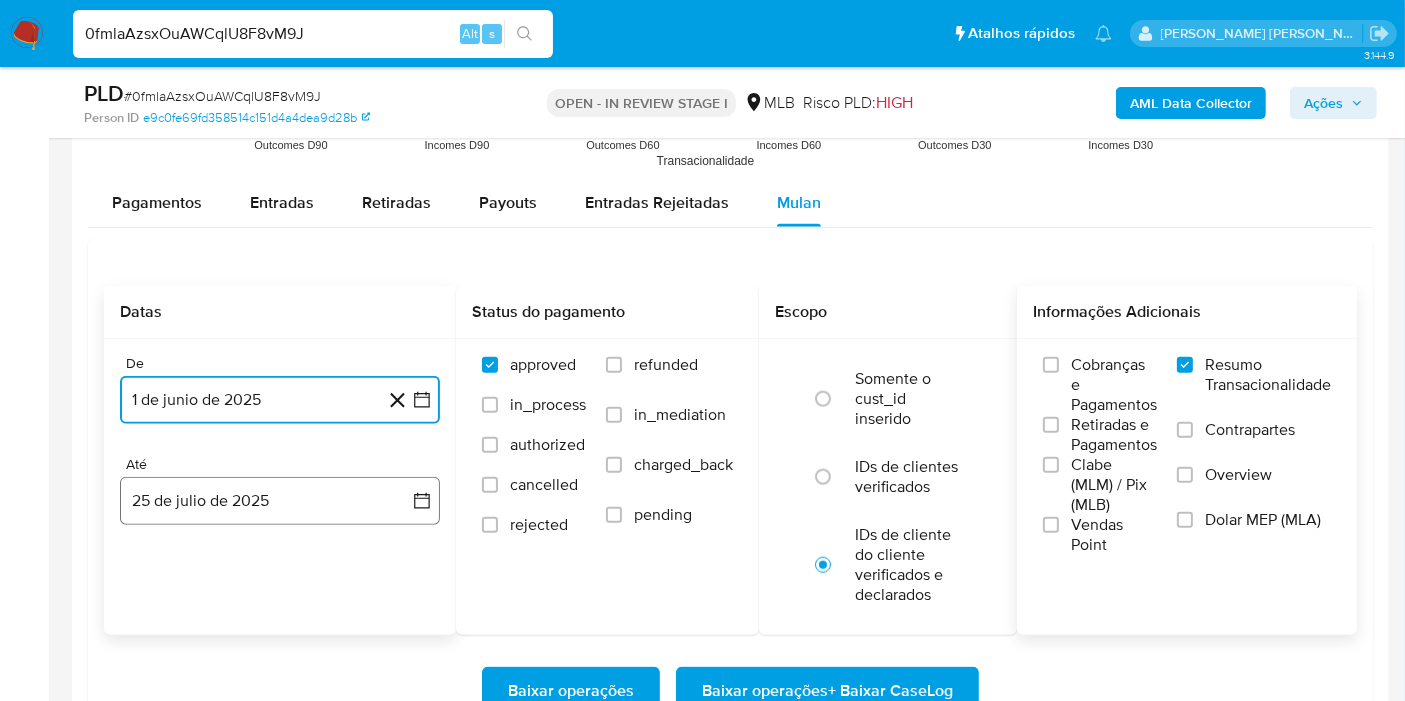 click on "25 de julio de 2025" at bounding box center (280, 501) 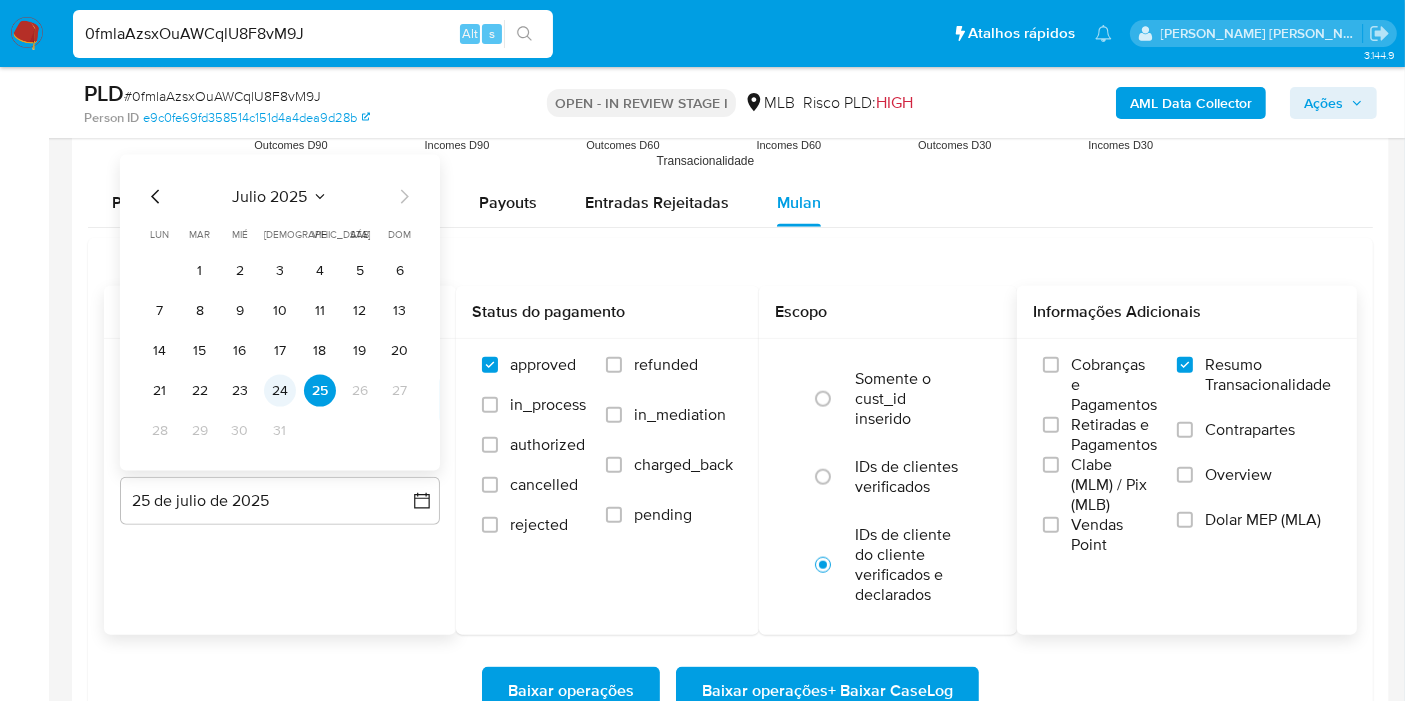 click on "24" at bounding box center [280, 391] 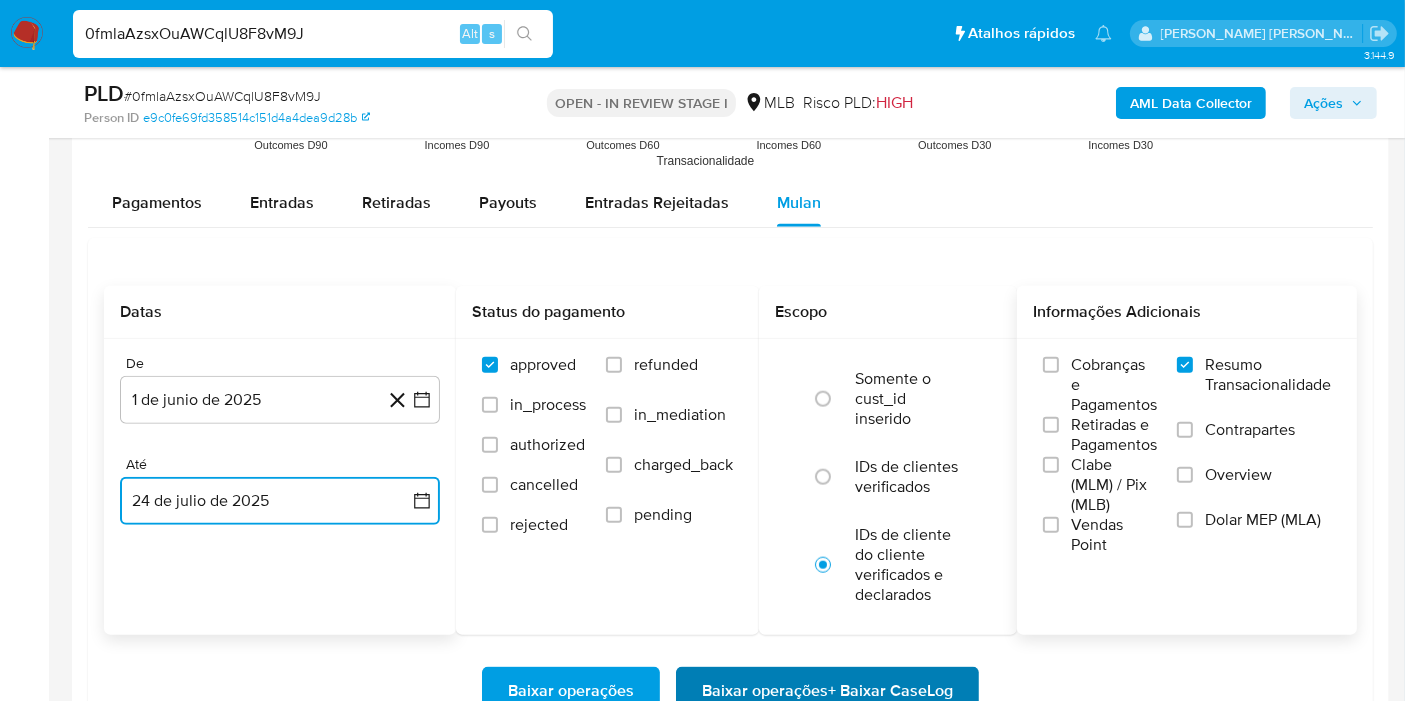 click on "Baixar operações  +   Baixar CaseLog" at bounding box center (827, 691) 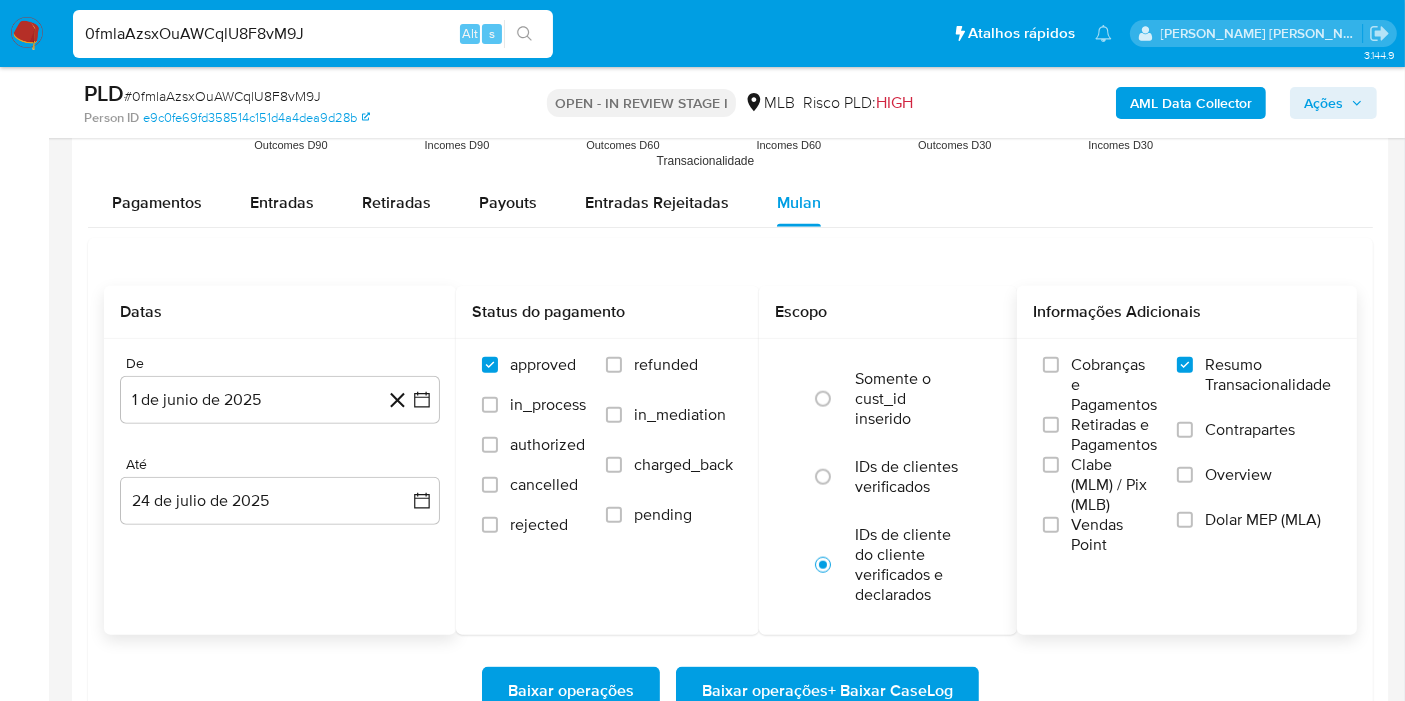 click on "0fmlaAzsxOuAWCqlU8F8vM9J" at bounding box center (313, 34) 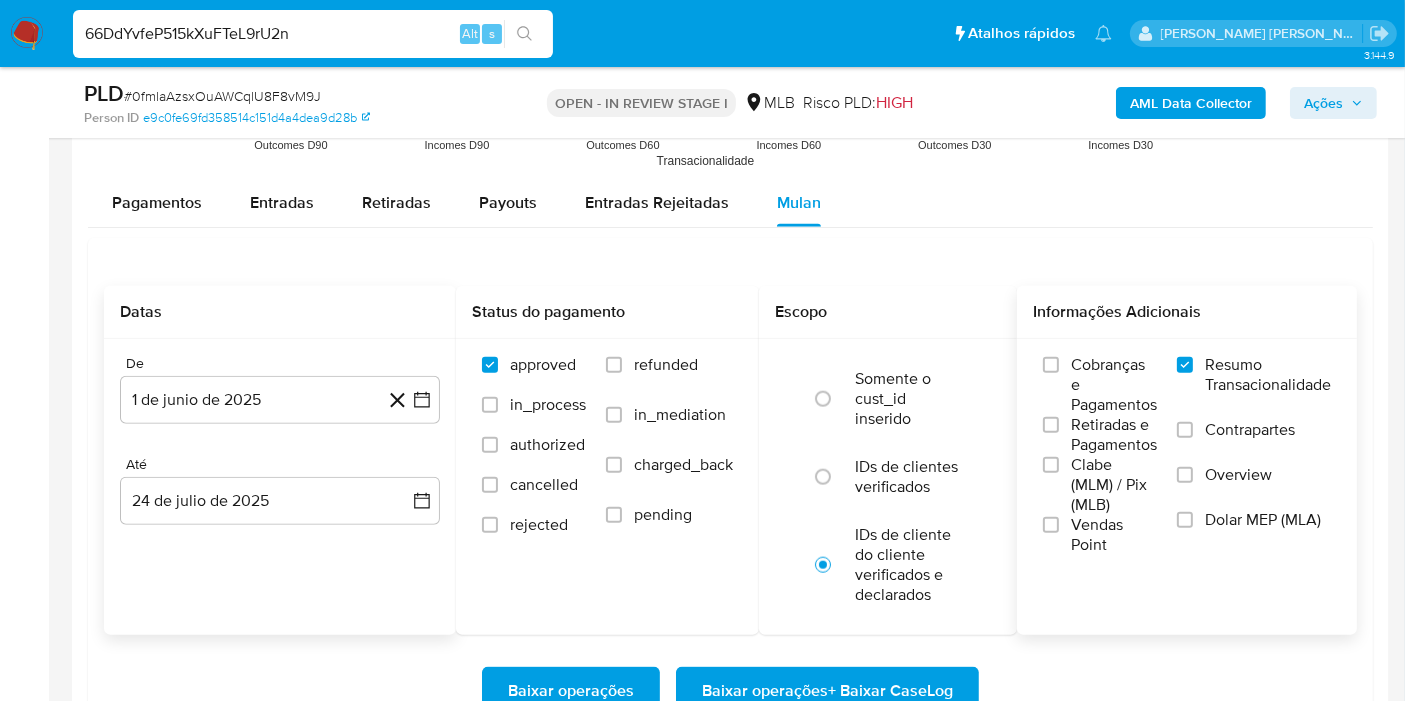 type on "66DdYvfeP515kXuFTeL9rU2n" 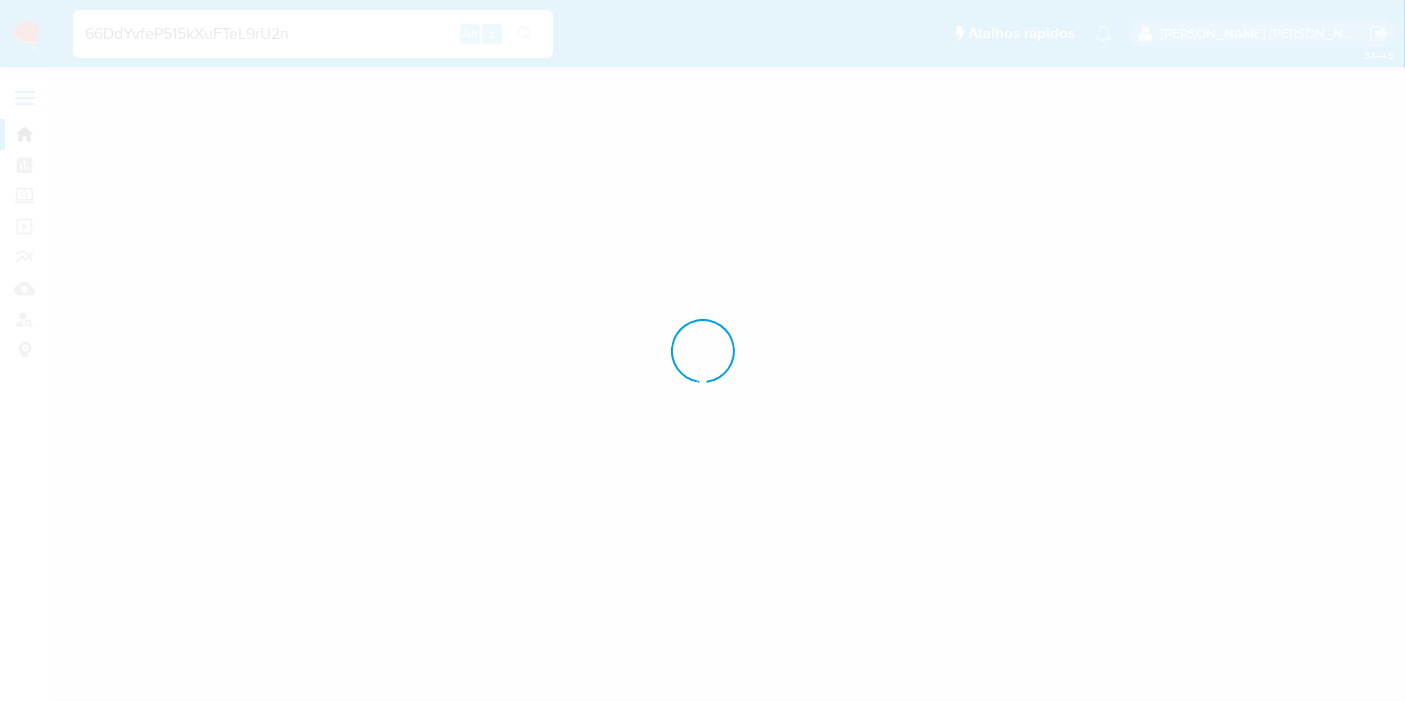 scroll, scrollTop: 0, scrollLeft: 0, axis: both 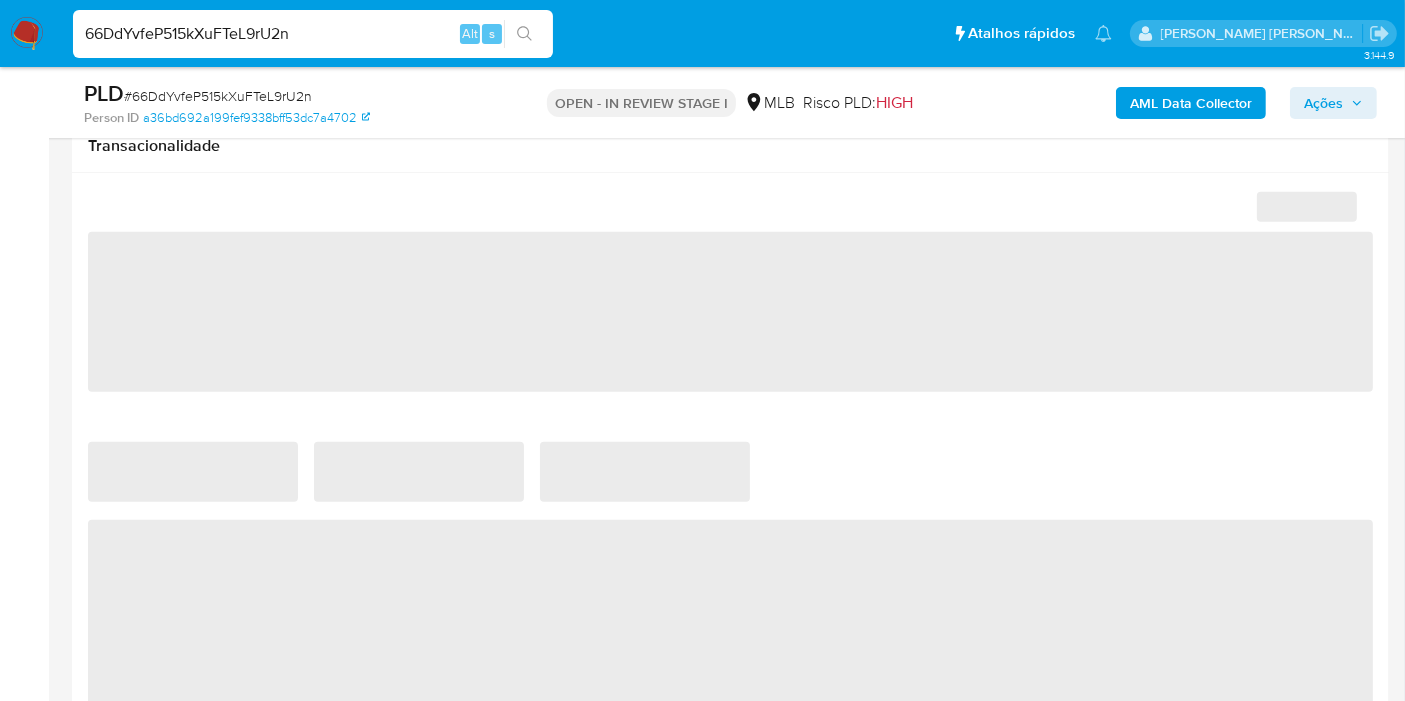 select on "10" 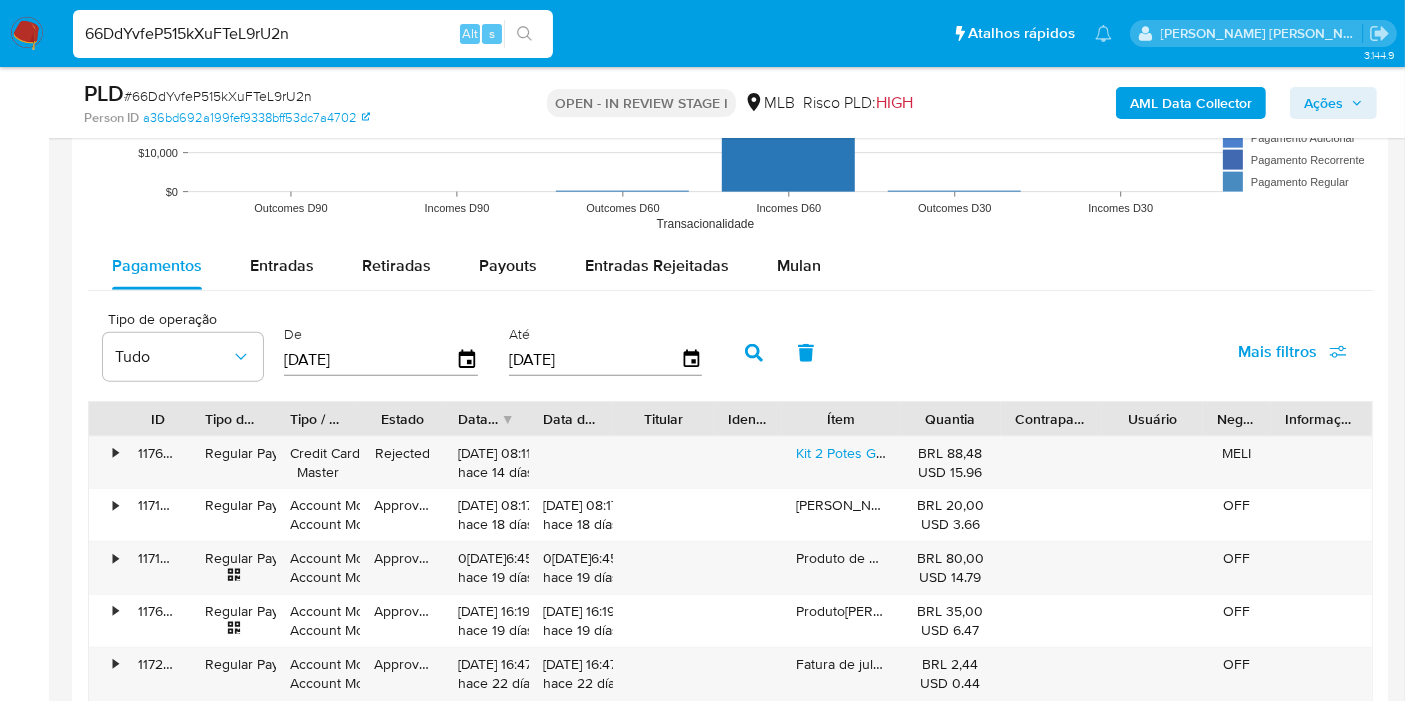 scroll, scrollTop: 2142, scrollLeft: 0, axis: vertical 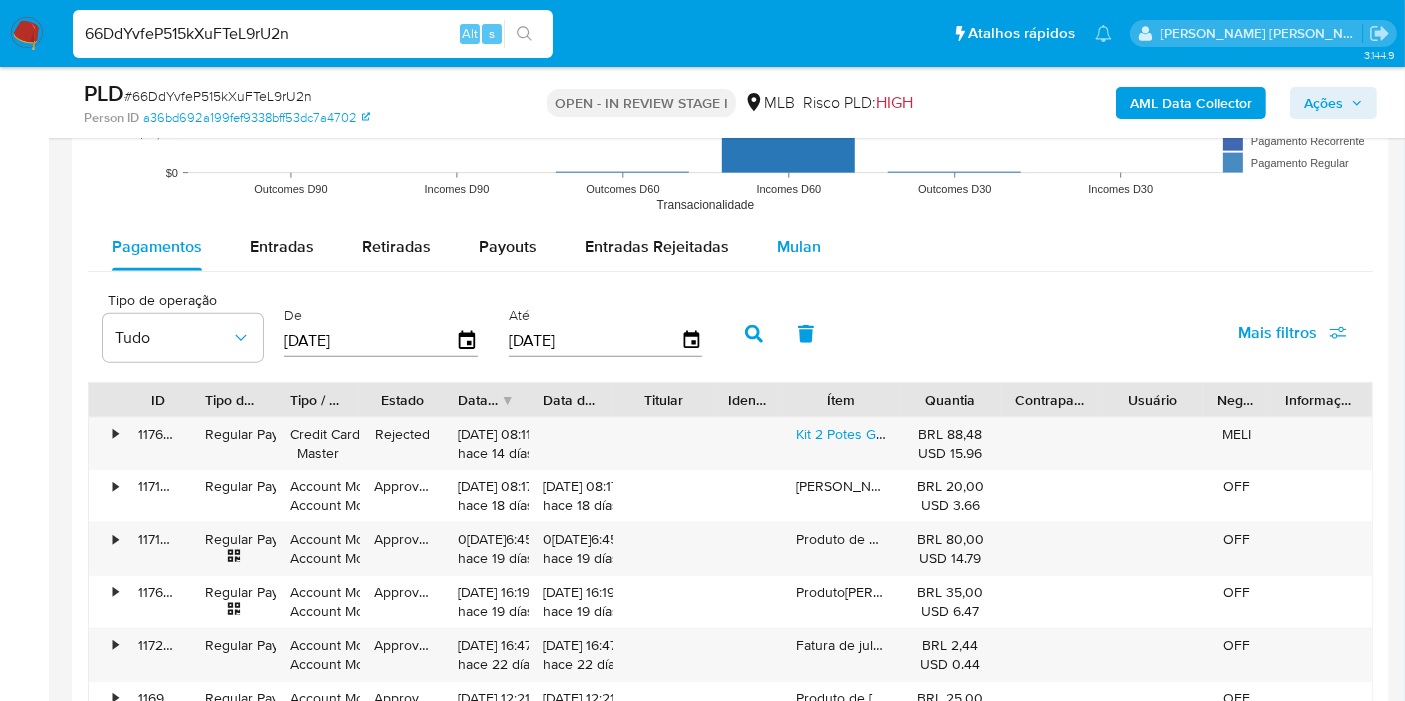 click on "Mulan" at bounding box center [799, 247] 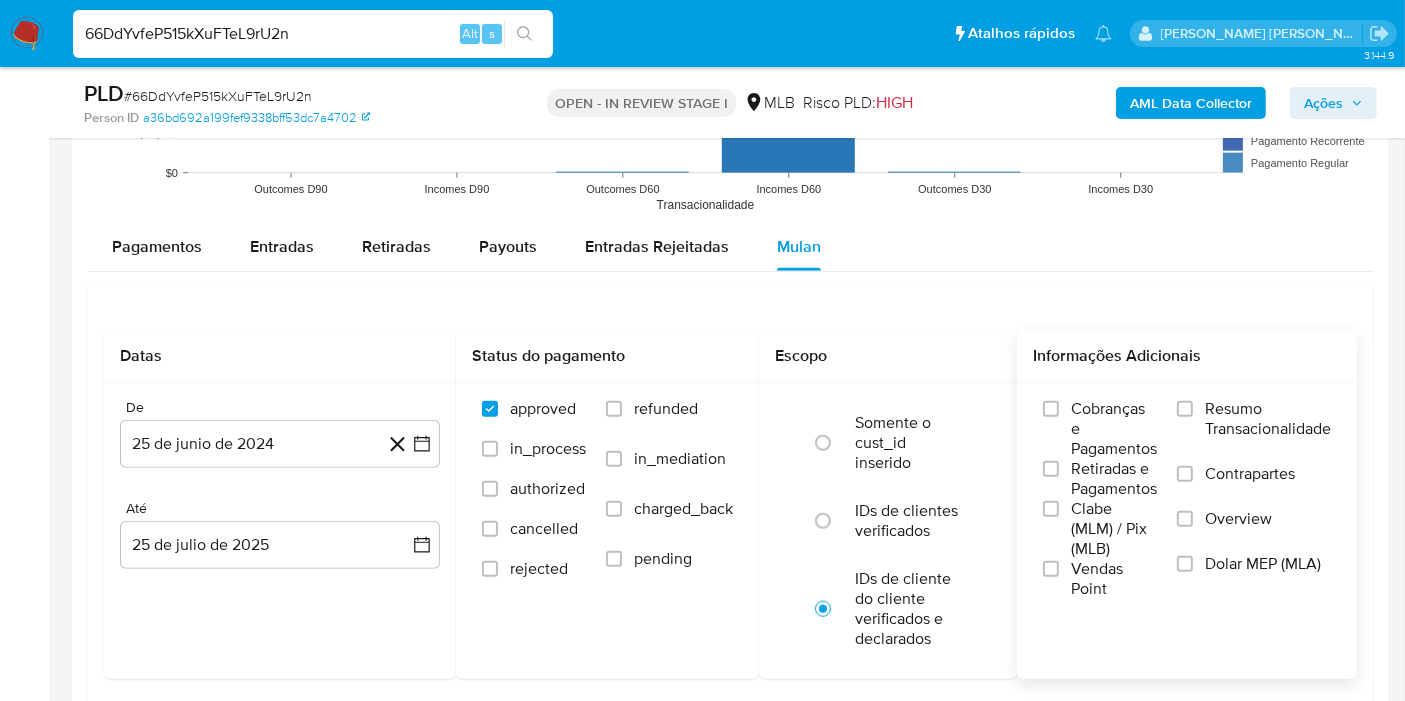 click on "Resumo Transacionalidade" at bounding box center (1268, 419) 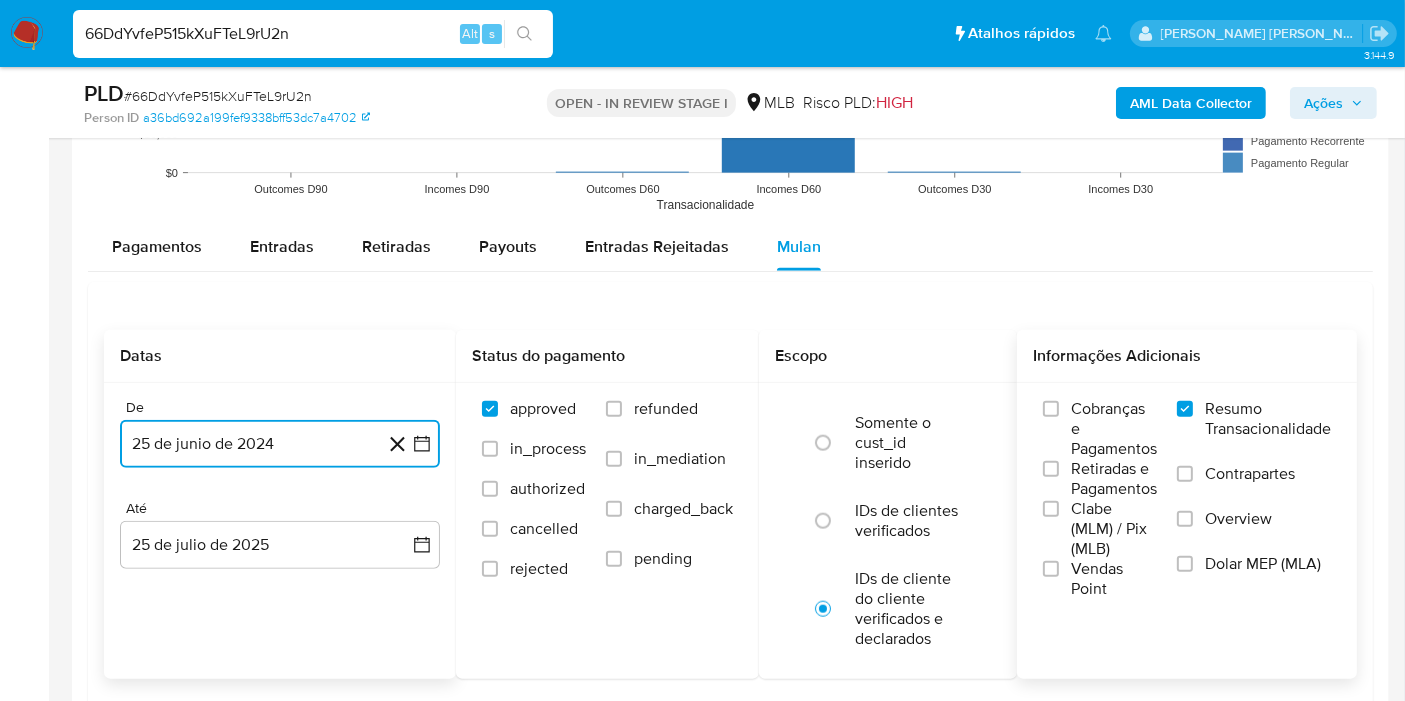 click 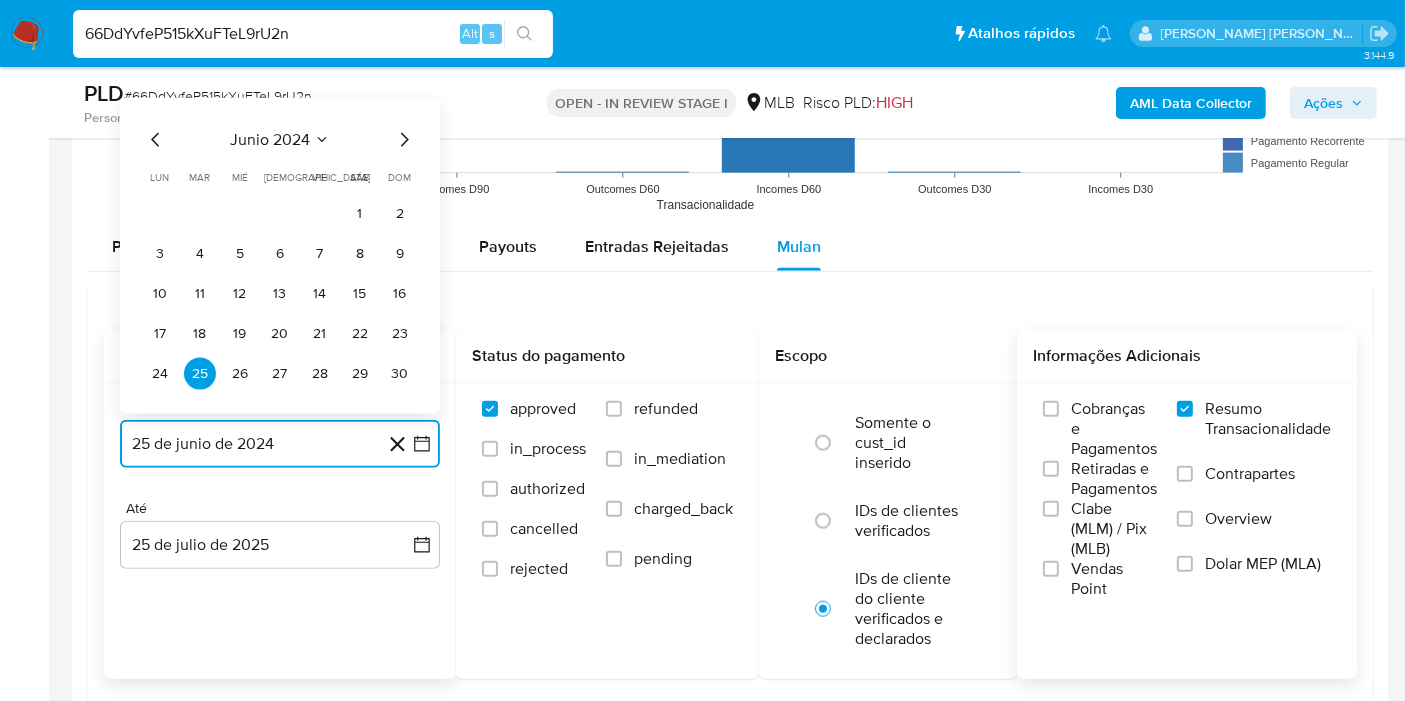 click on "junio 2024" at bounding box center [270, 140] 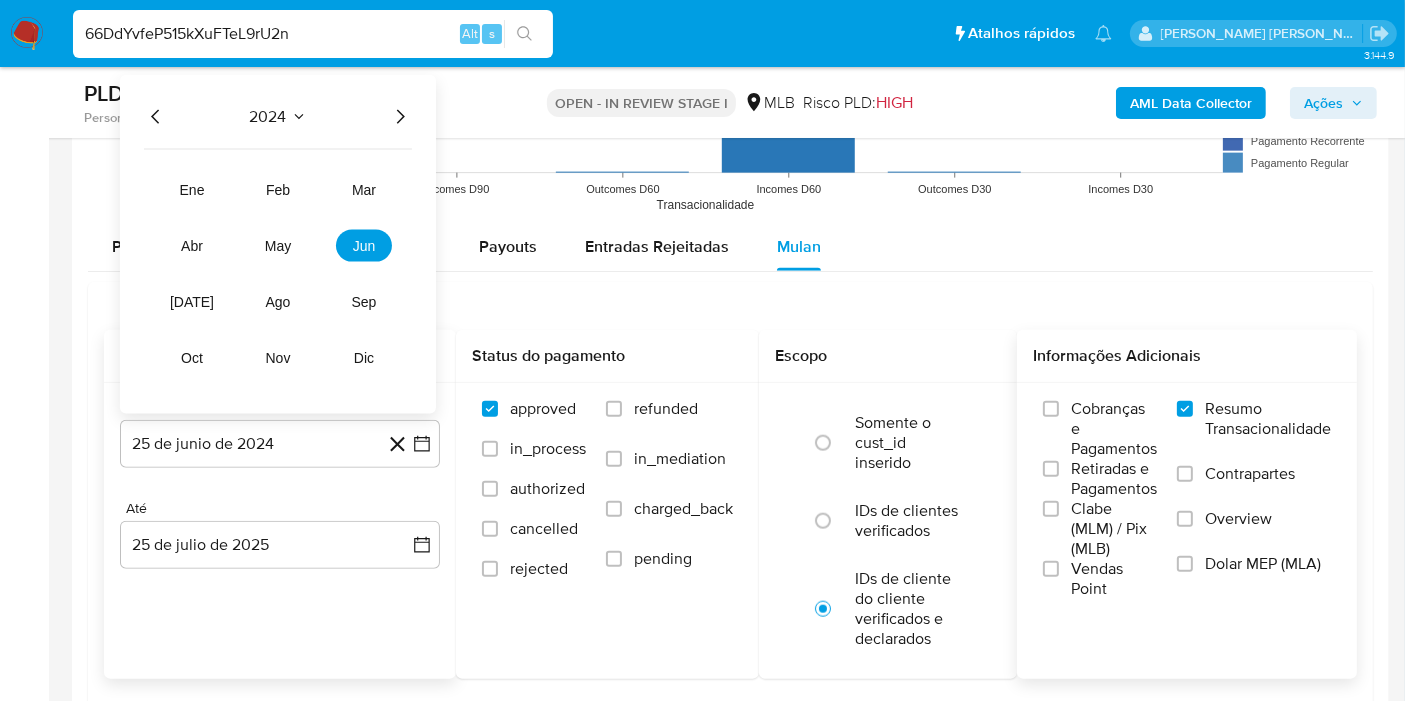 click 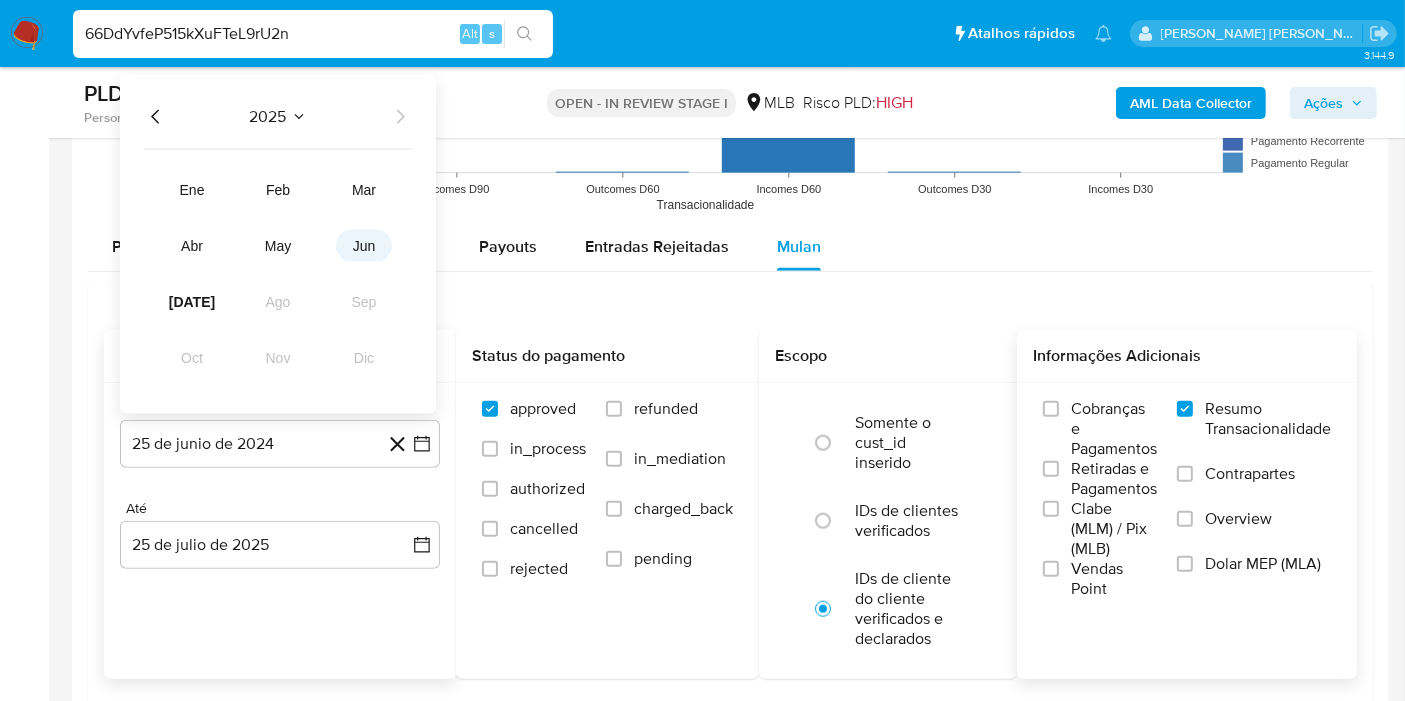 drag, startPoint x: 380, startPoint y: 223, endPoint x: 374, endPoint y: 244, distance: 21.84033 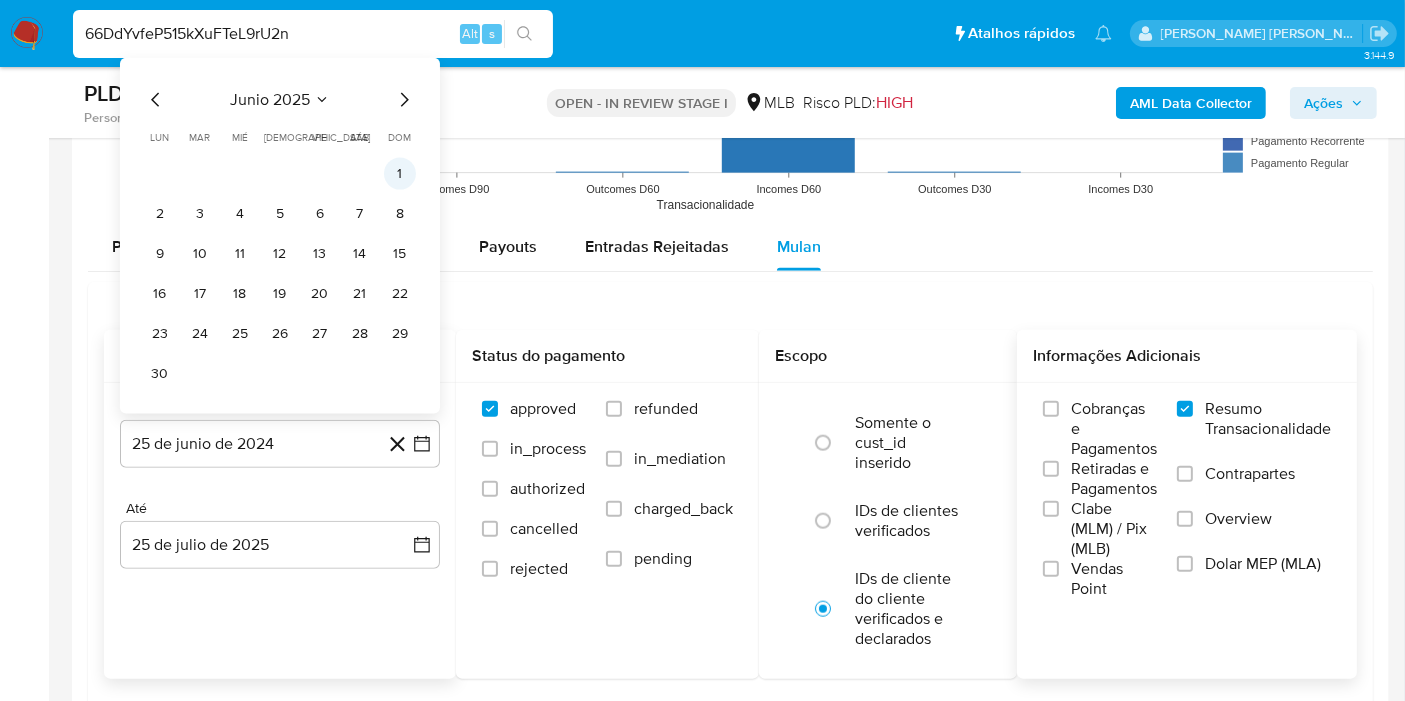 click on "1" at bounding box center [400, 174] 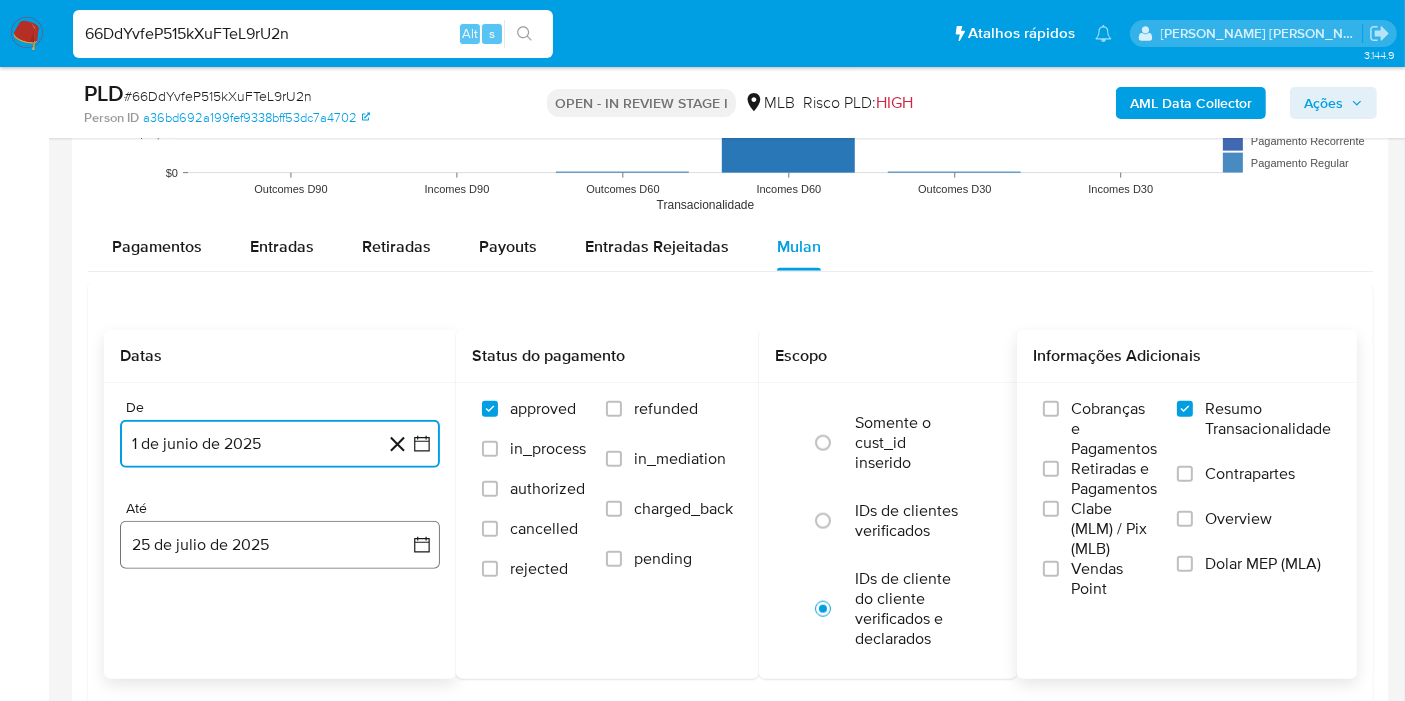 click on "25 de julio de 2025" at bounding box center [280, 545] 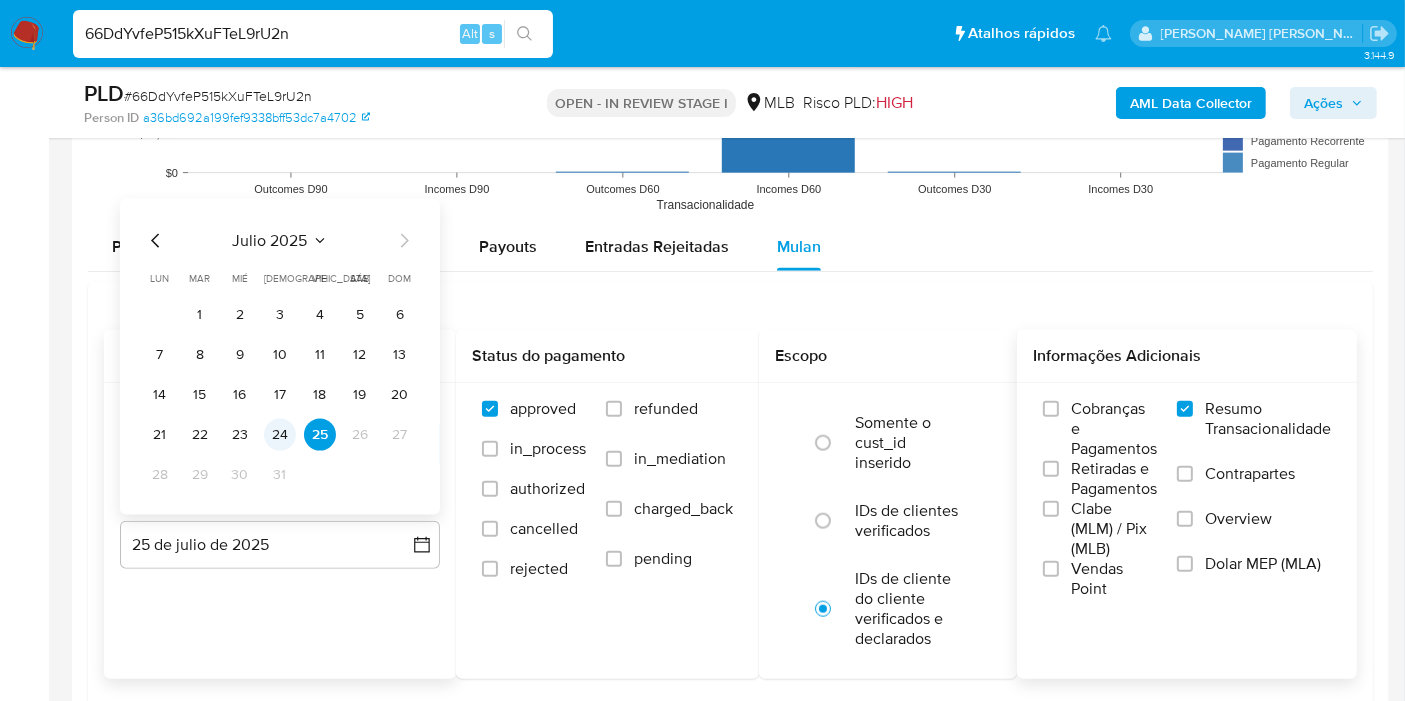 click on "24" at bounding box center [280, 435] 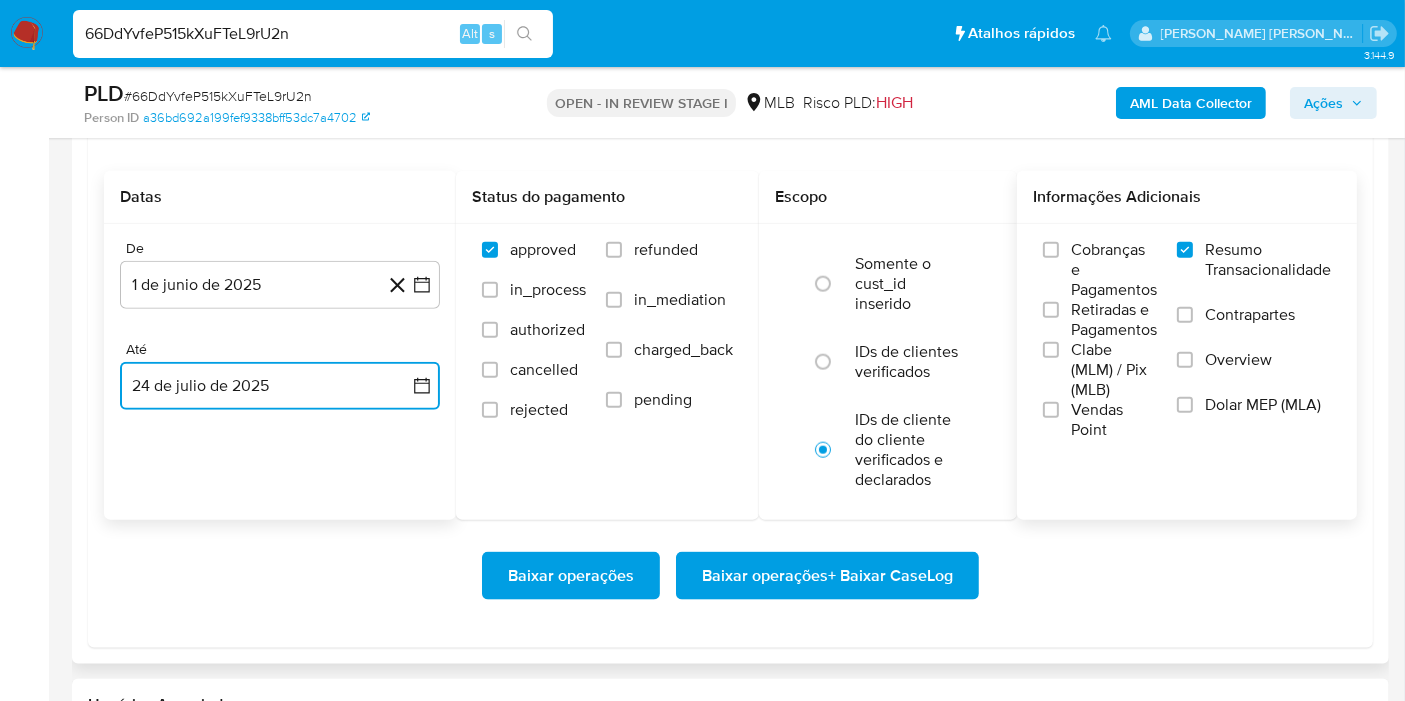 scroll, scrollTop: 2297, scrollLeft: 0, axis: vertical 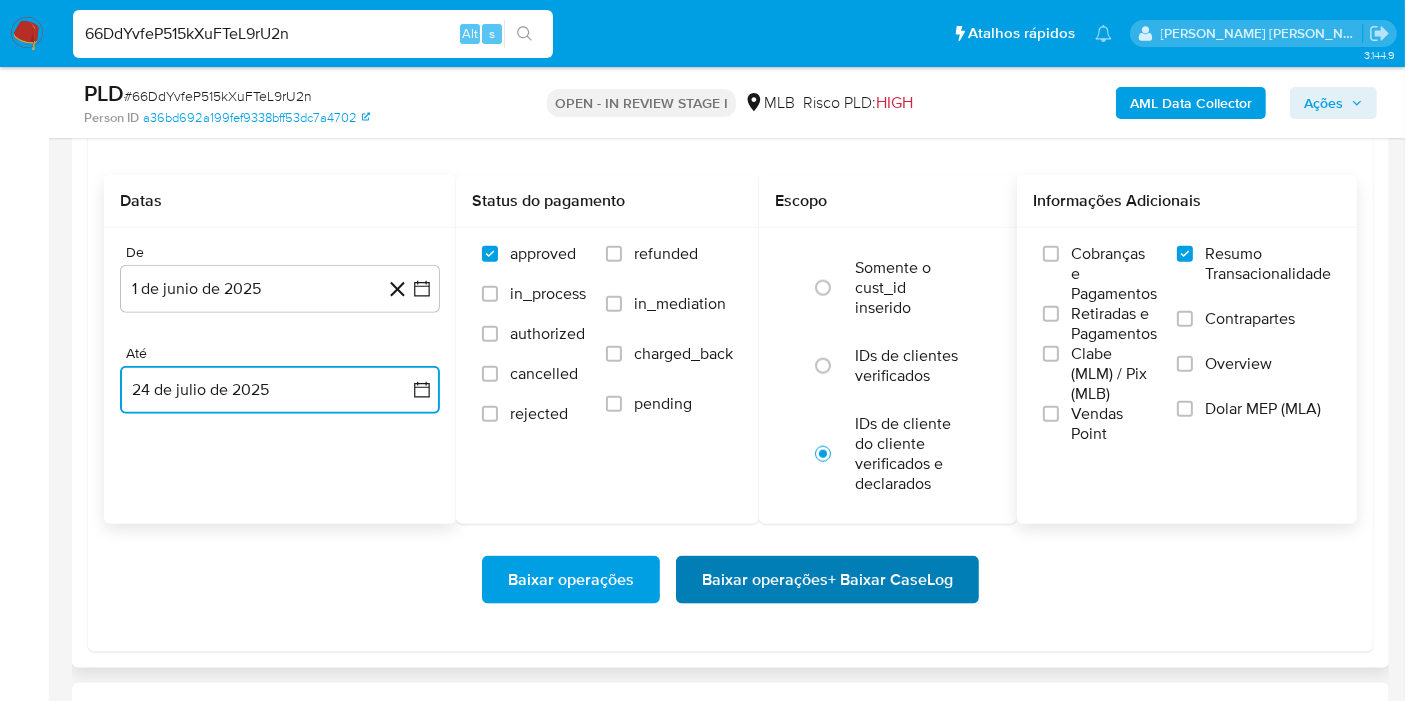 click on "Baixar operações  +   Baixar CaseLog" at bounding box center (827, 580) 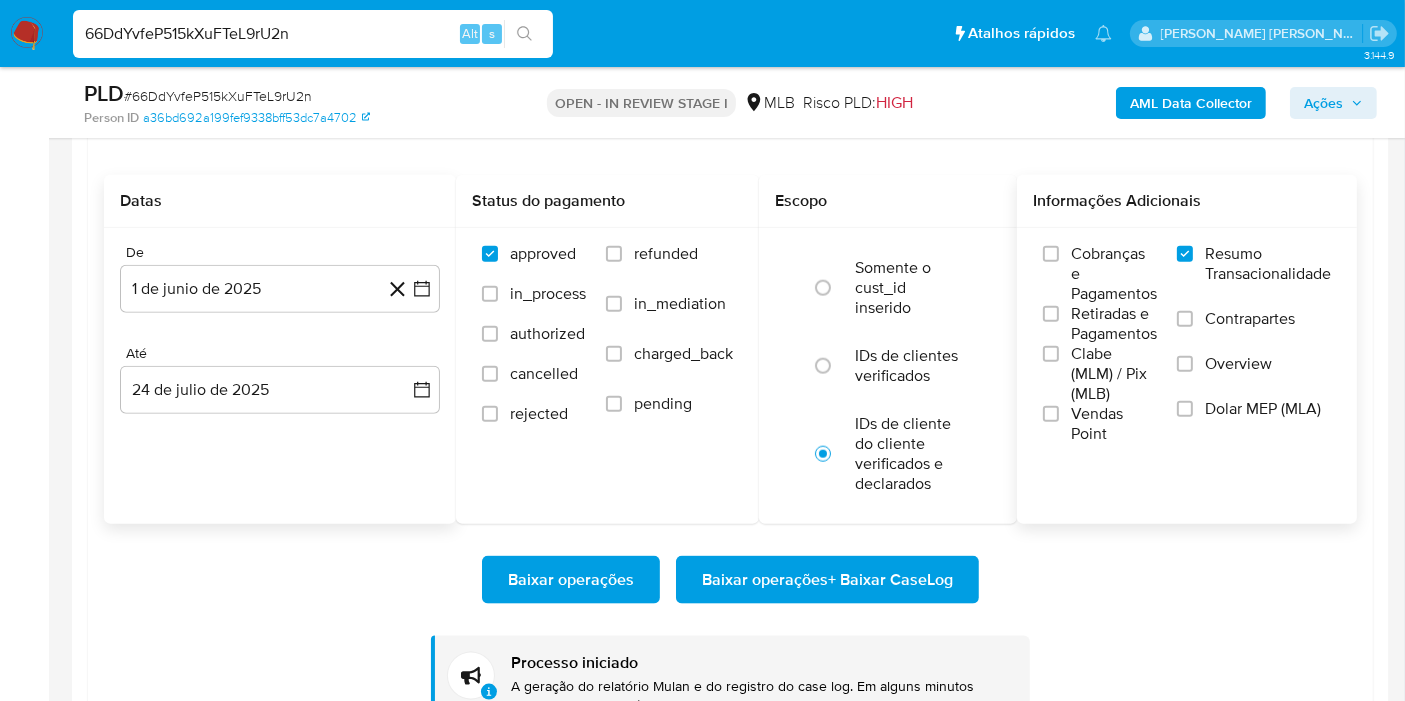 click on "66DdYvfeP515kXuFTeL9rU2n" at bounding box center (313, 34) 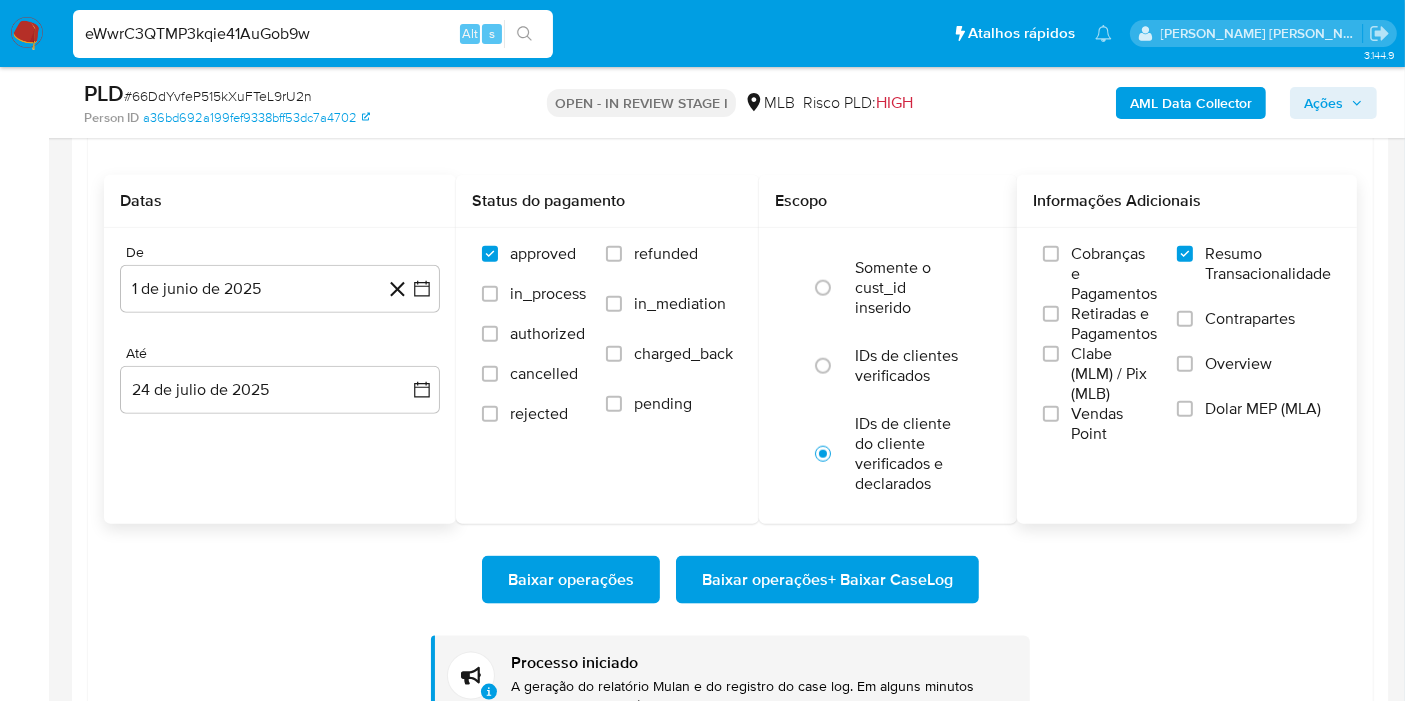 type on "eWwrC3QTMP3kqie41AuGob9w" 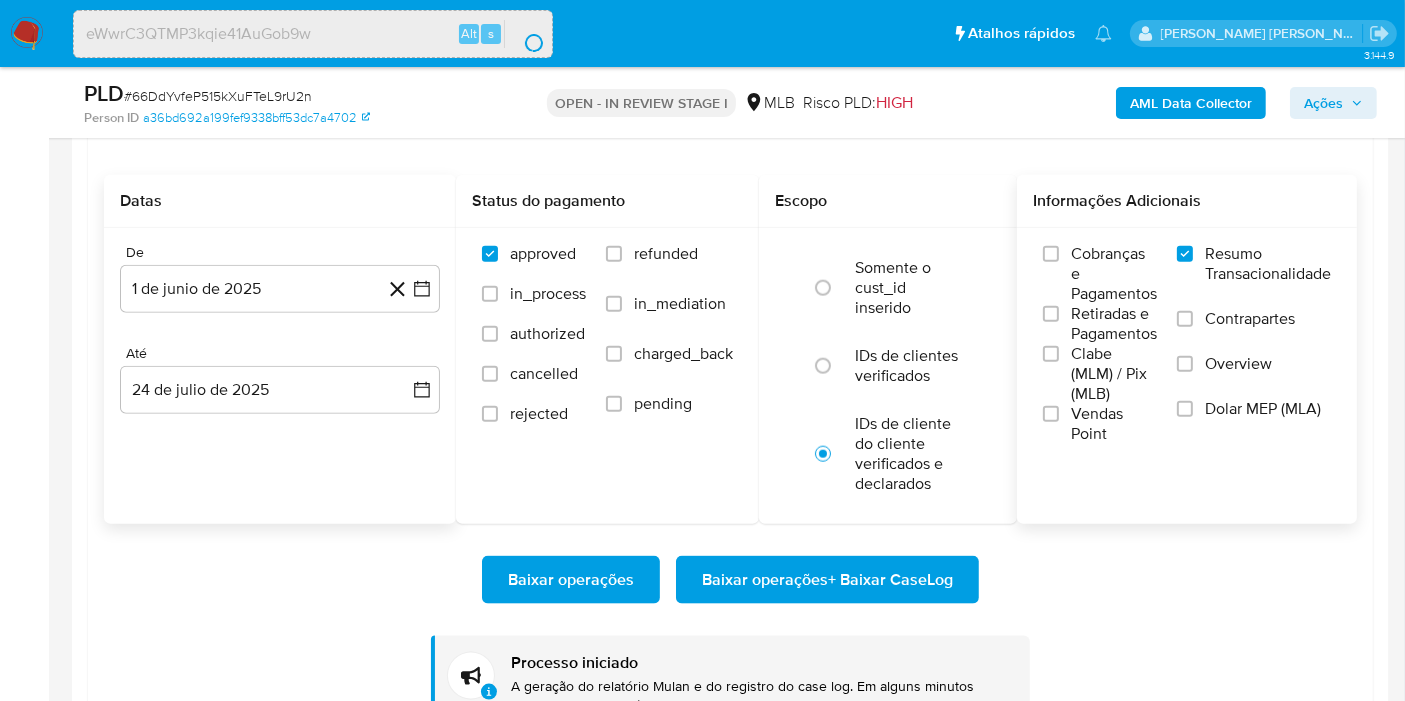 scroll, scrollTop: 0, scrollLeft: 0, axis: both 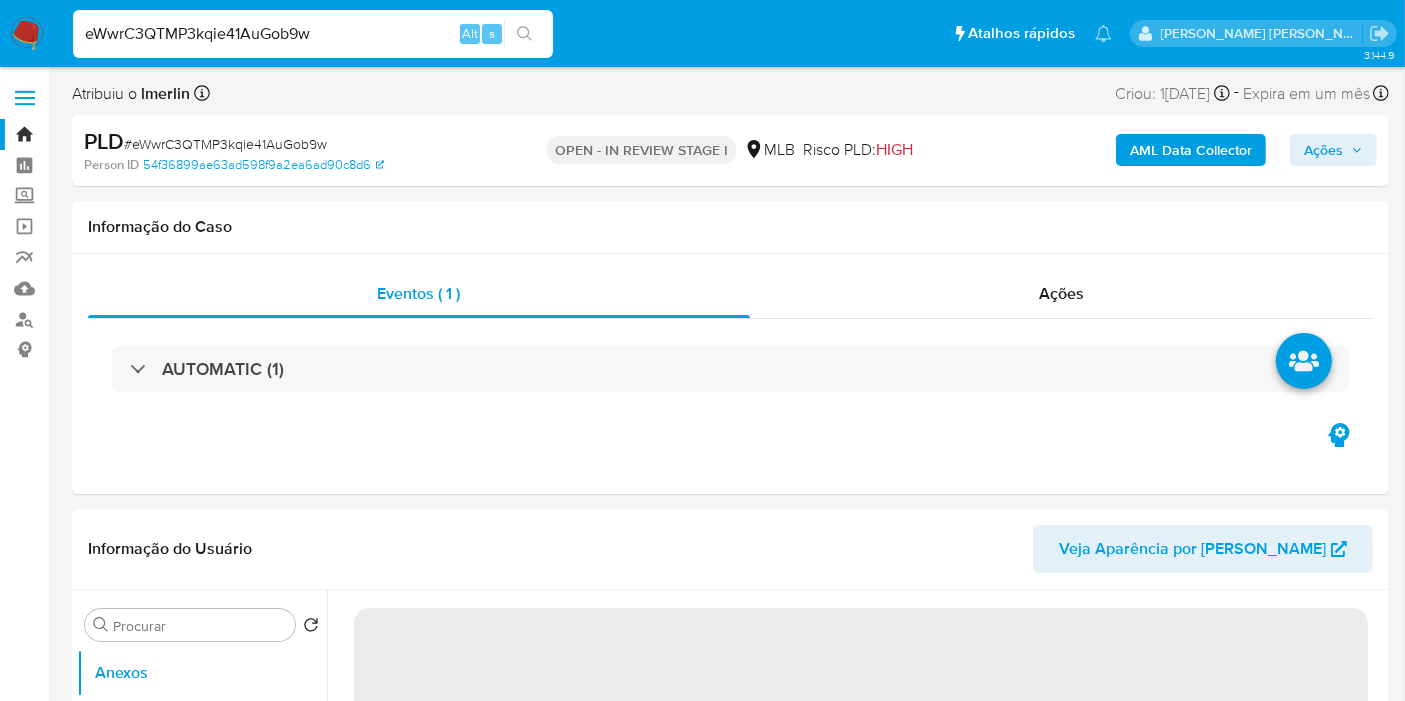 select on "10" 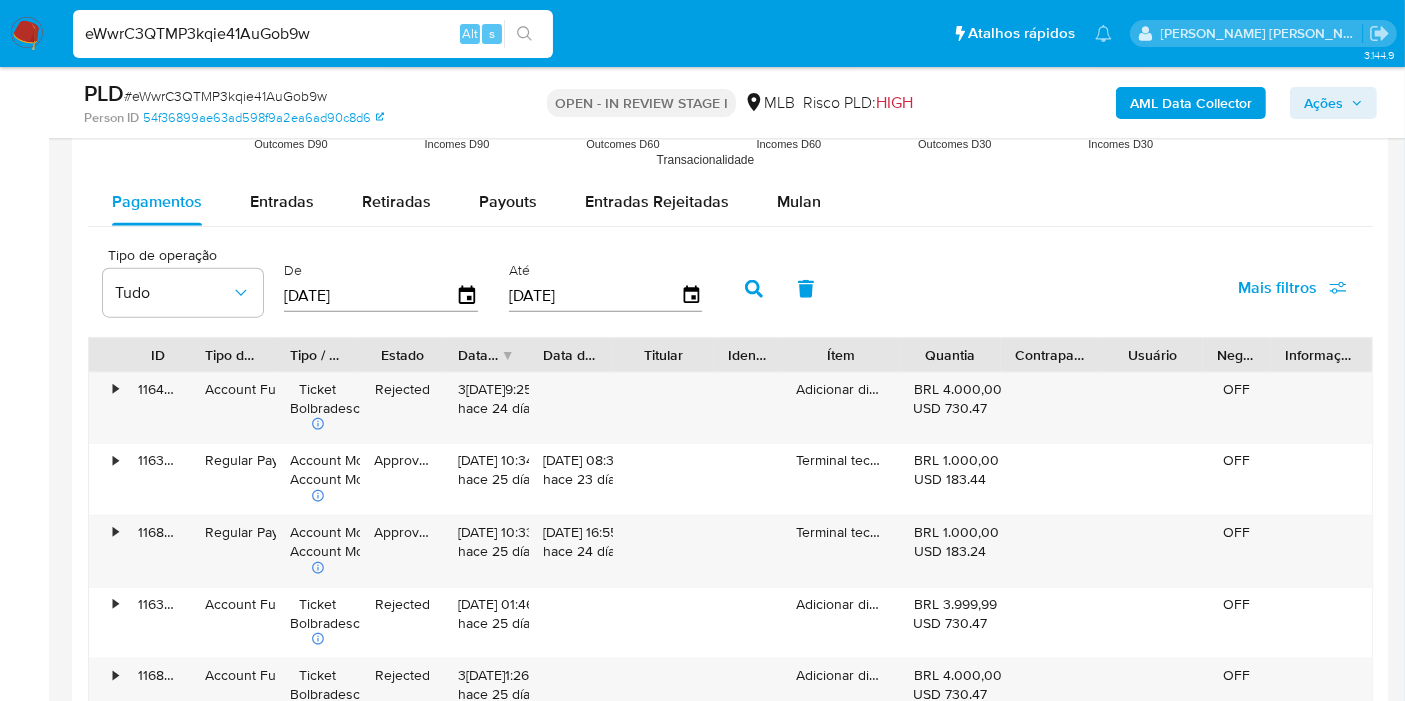 scroll, scrollTop: 2182, scrollLeft: 0, axis: vertical 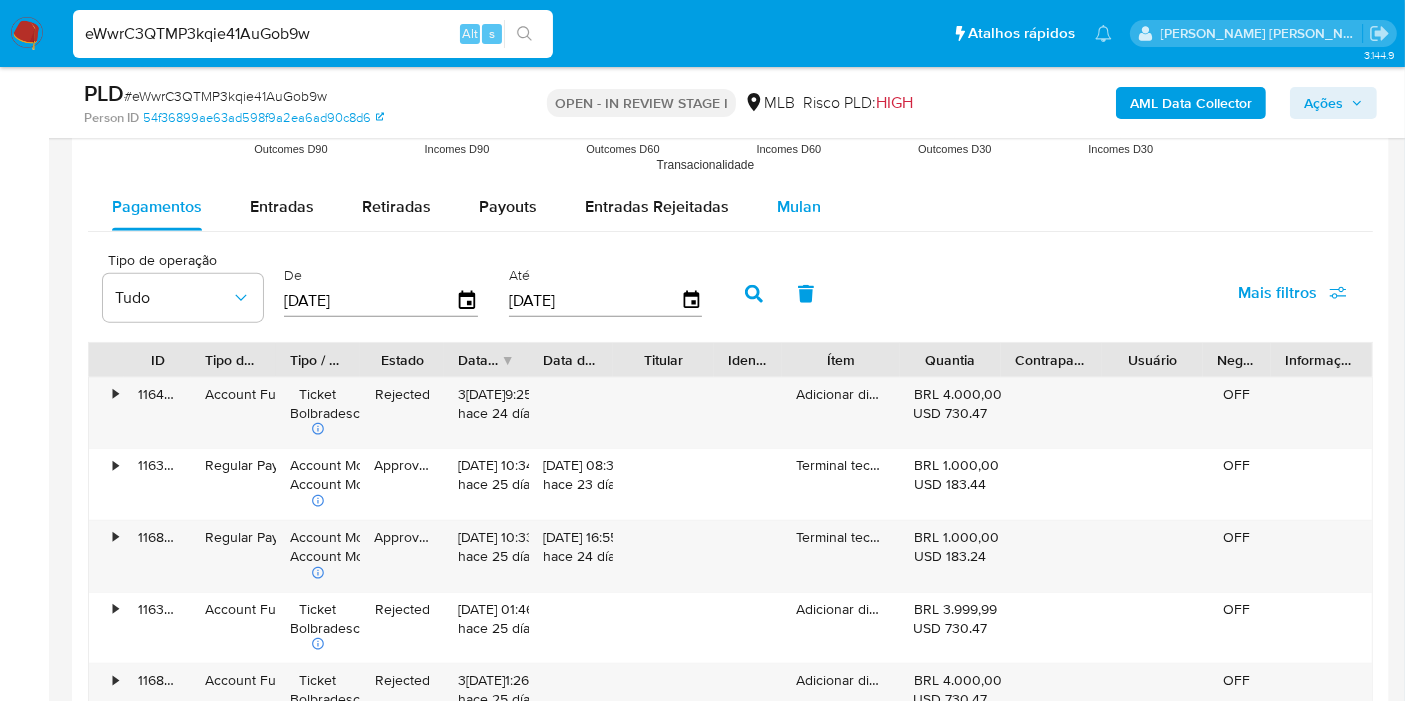 click on "Mulan" at bounding box center [799, 206] 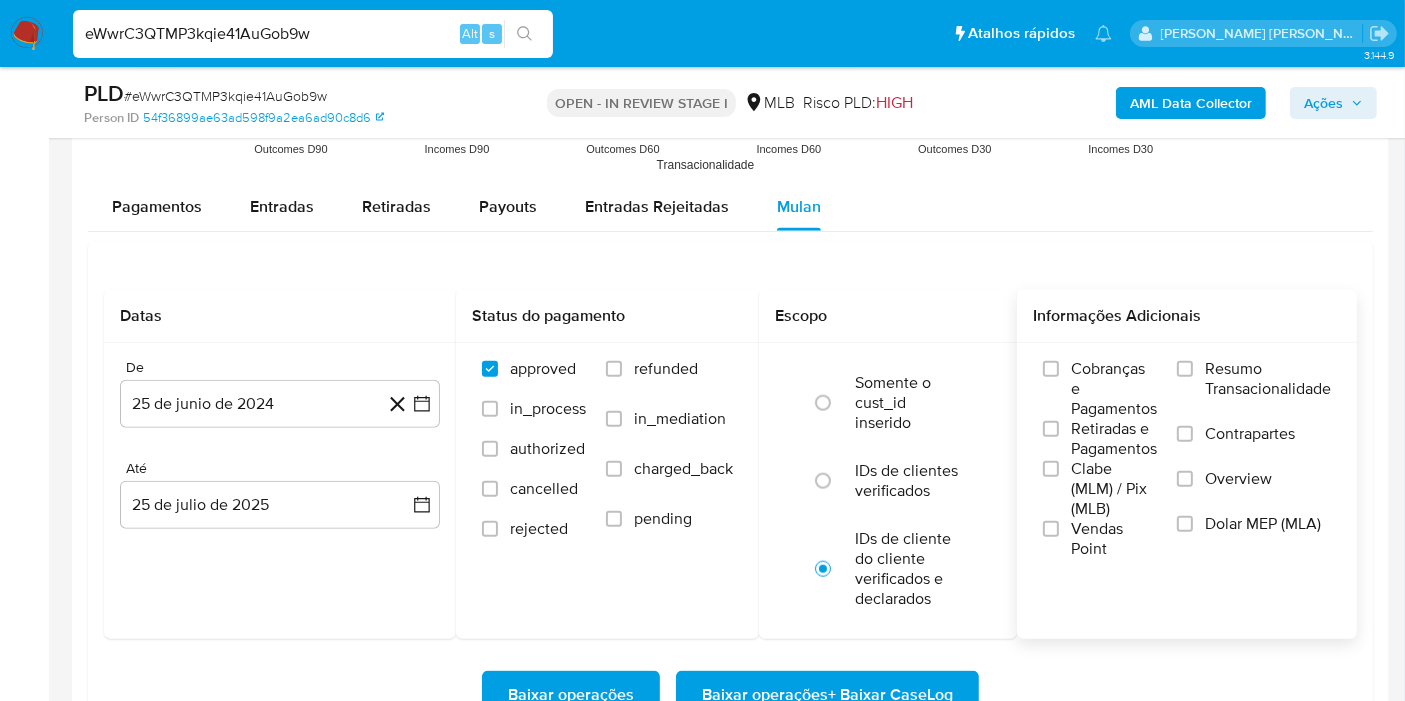 click on "Resumo Transacionalidade" at bounding box center [1268, 379] 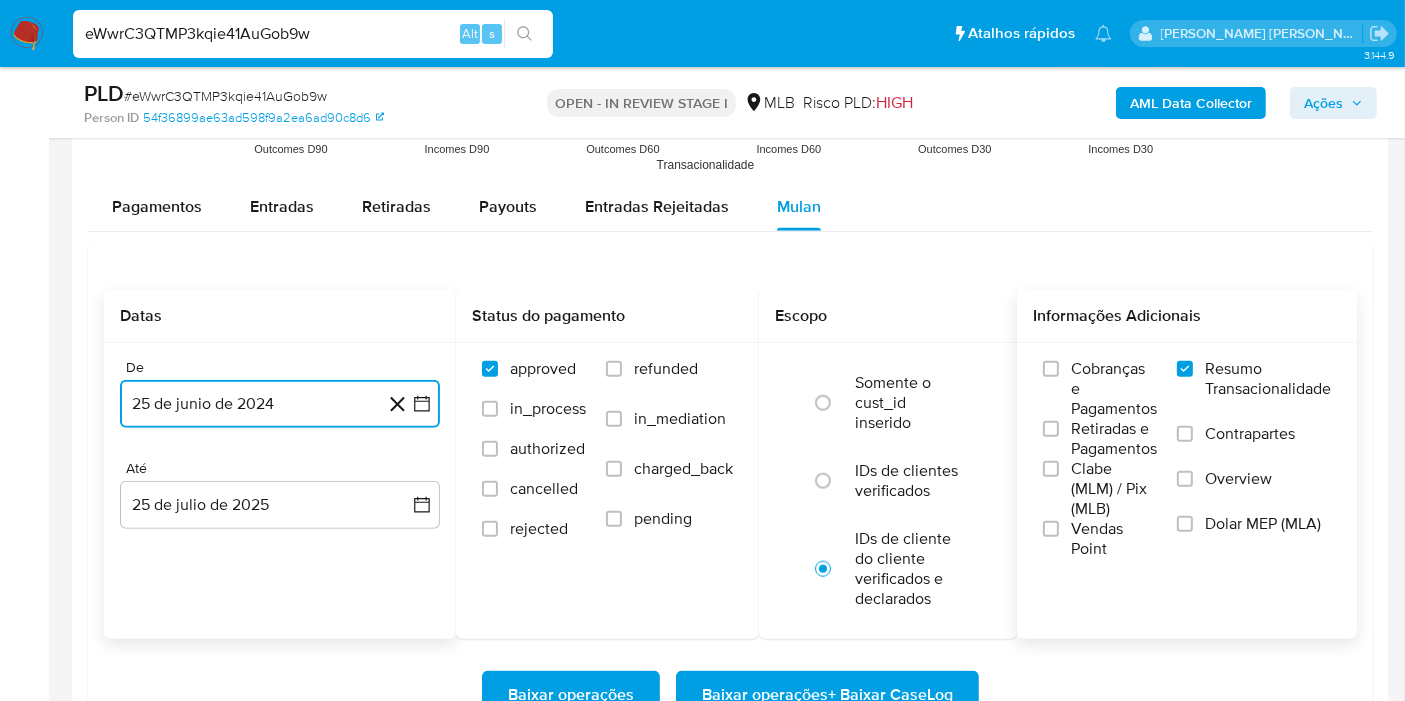 click on "25 de junio de 2024" at bounding box center (280, 404) 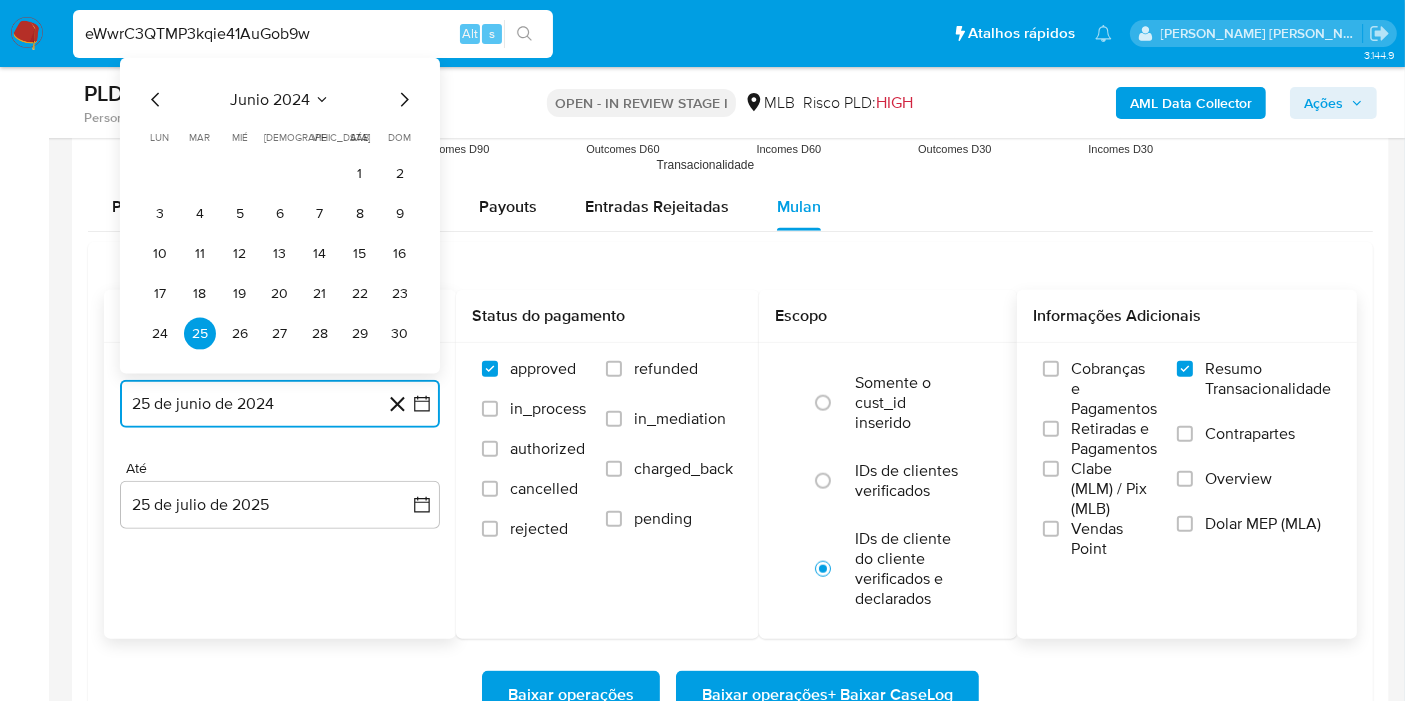 click on "junio 2024" at bounding box center (270, 100) 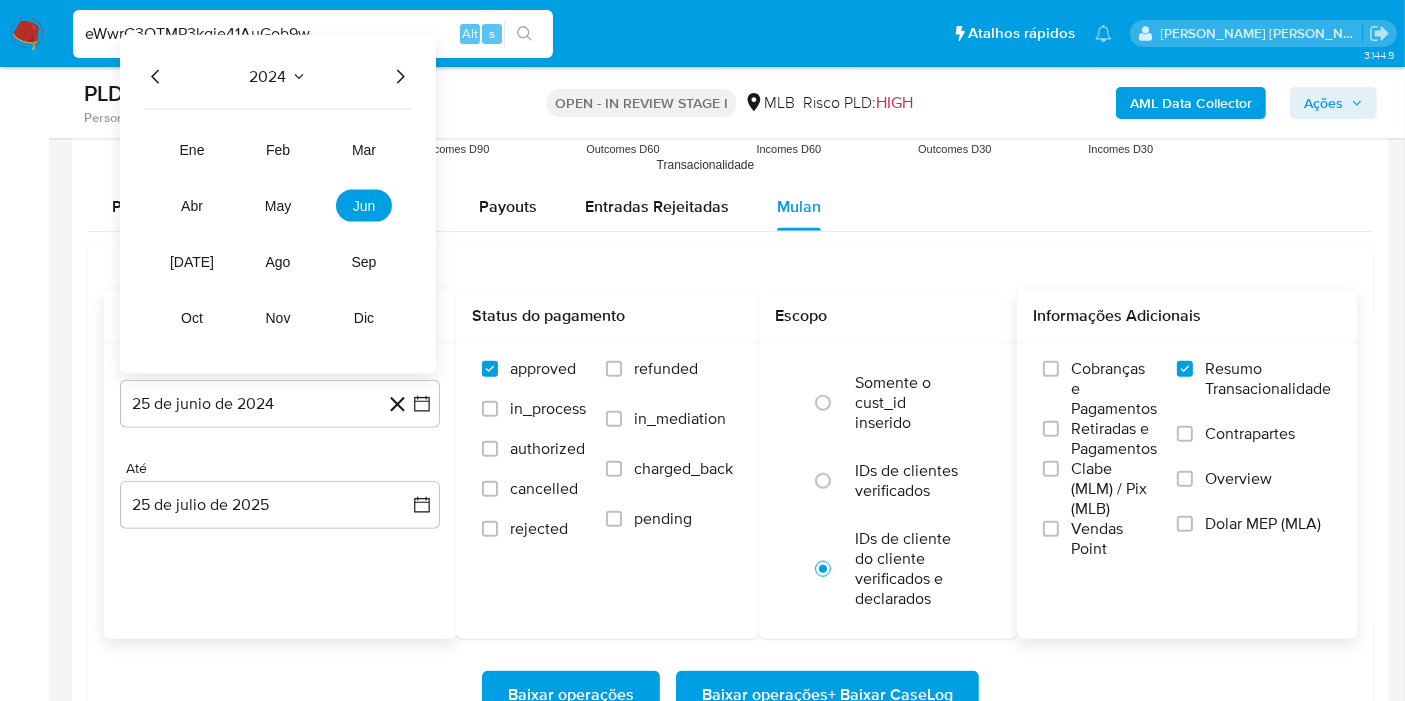 click 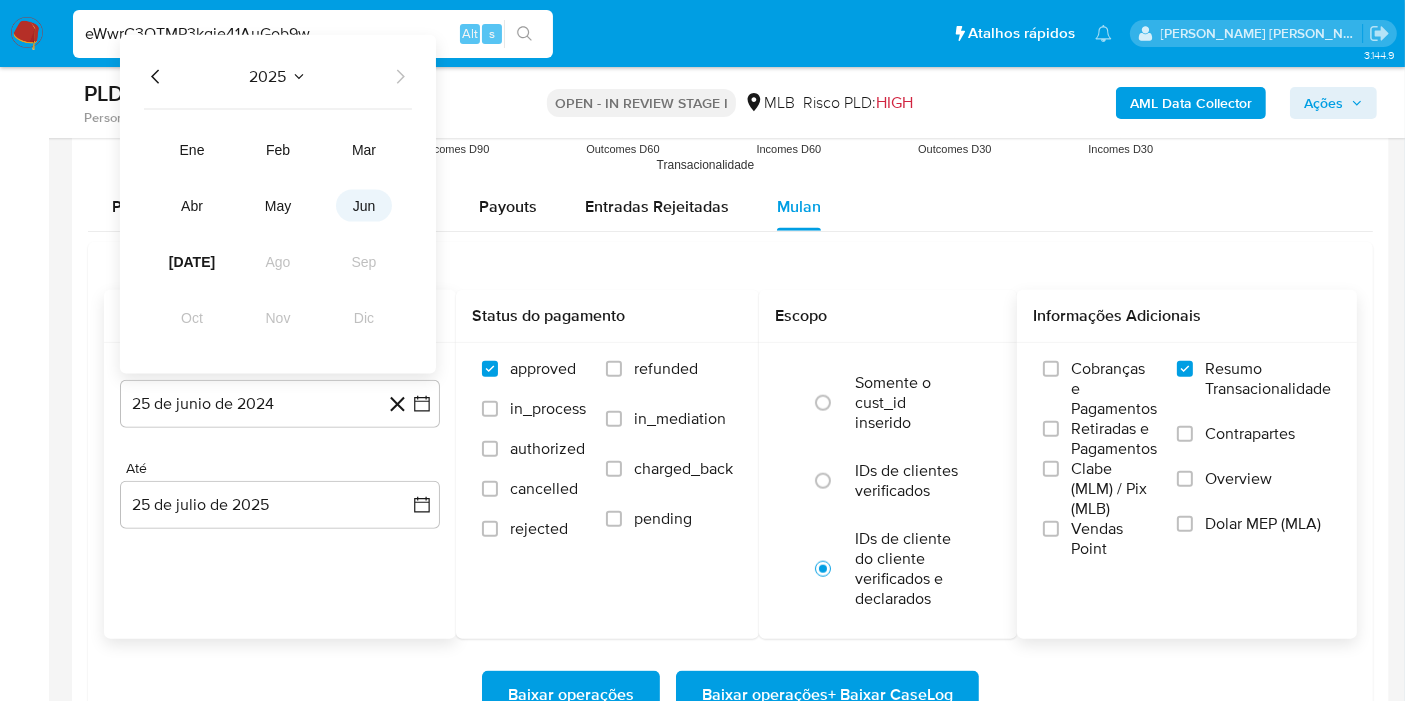 click on "jun" at bounding box center (364, 206) 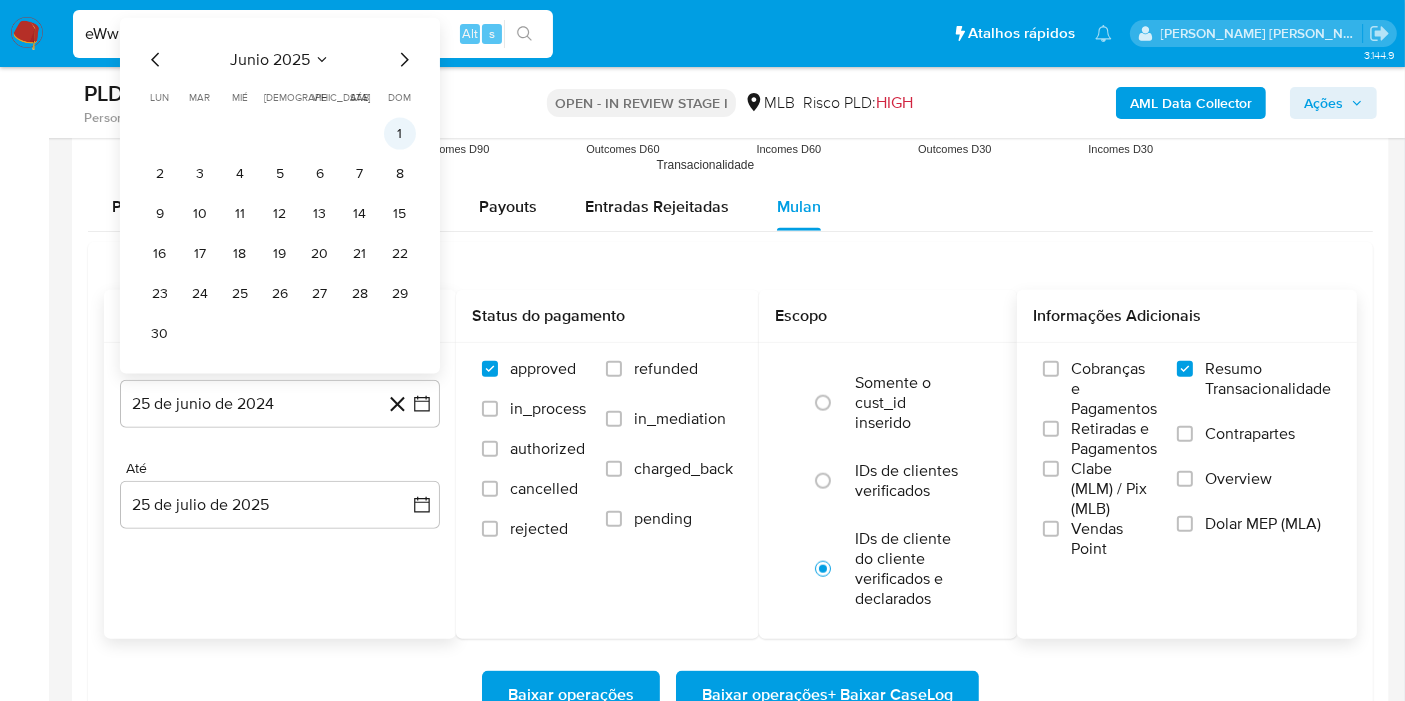 click on "1" at bounding box center [400, 134] 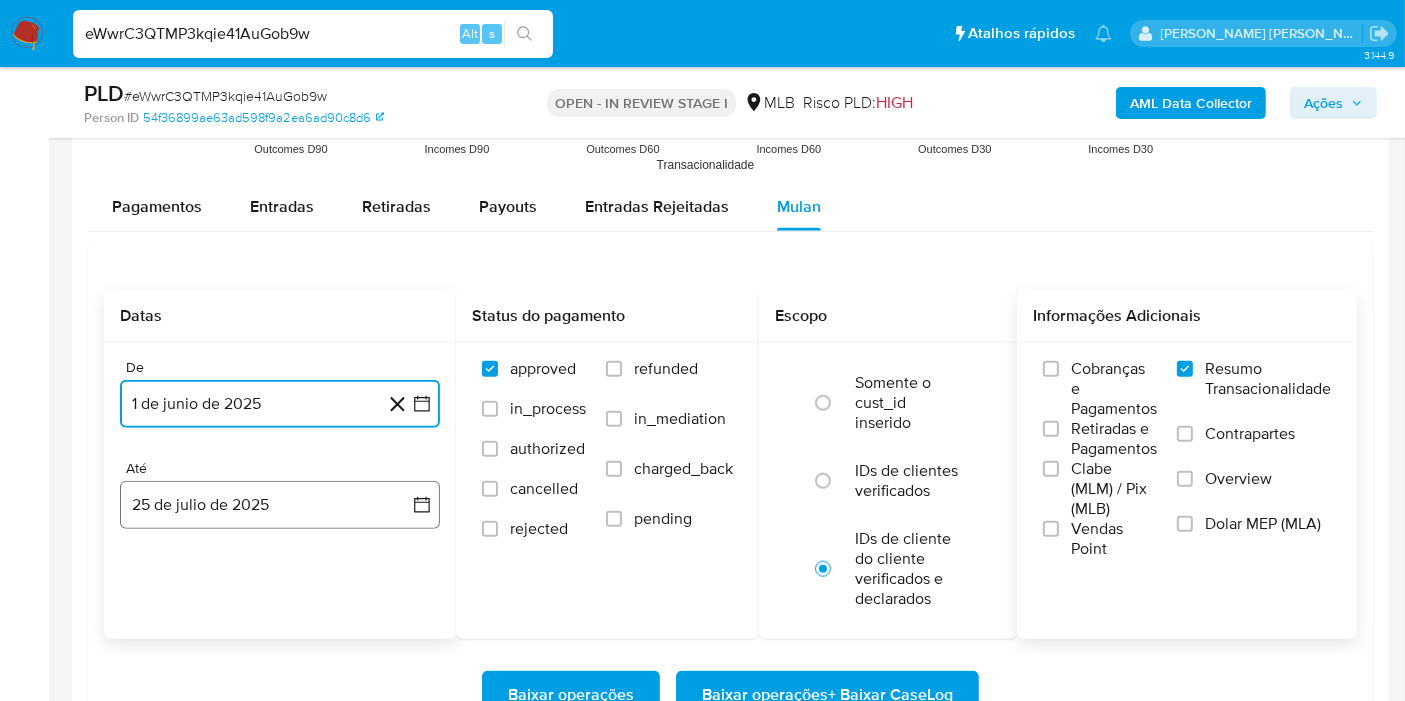click 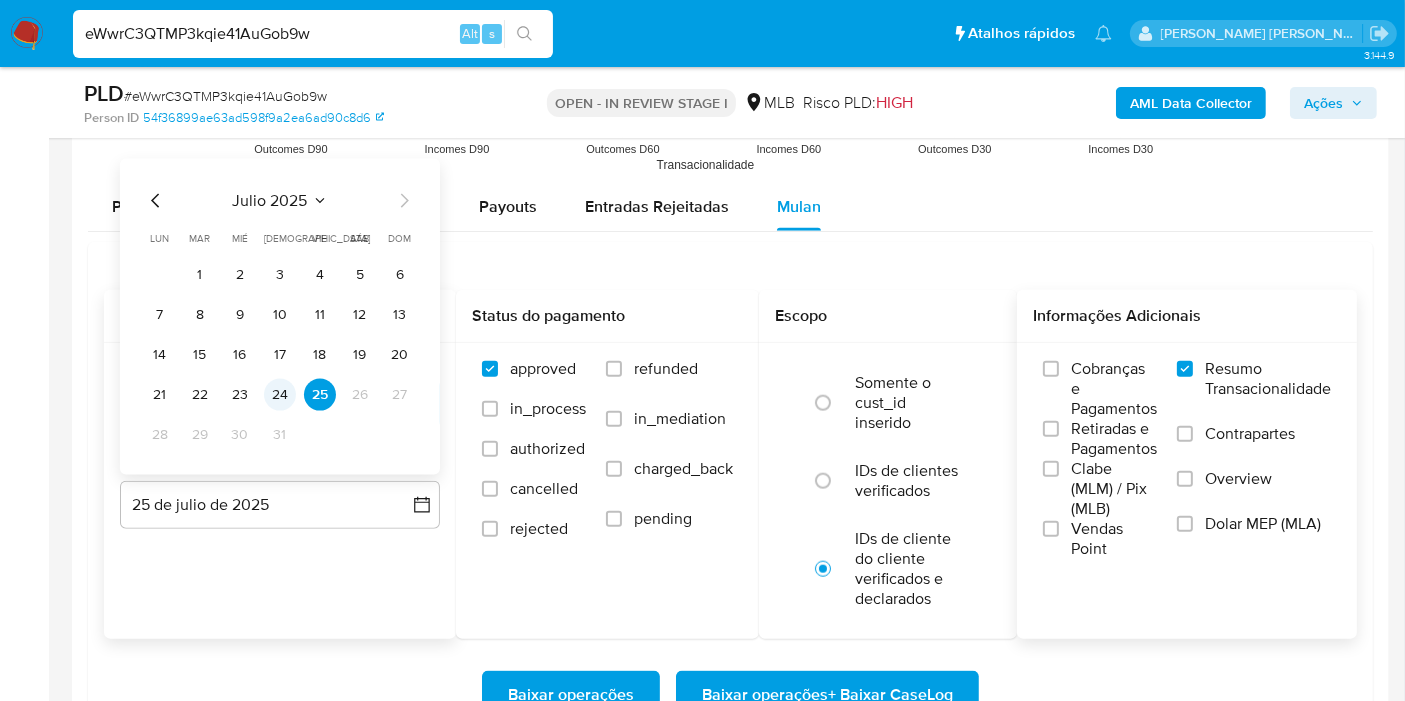 click on "24" at bounding box center [280, 395] 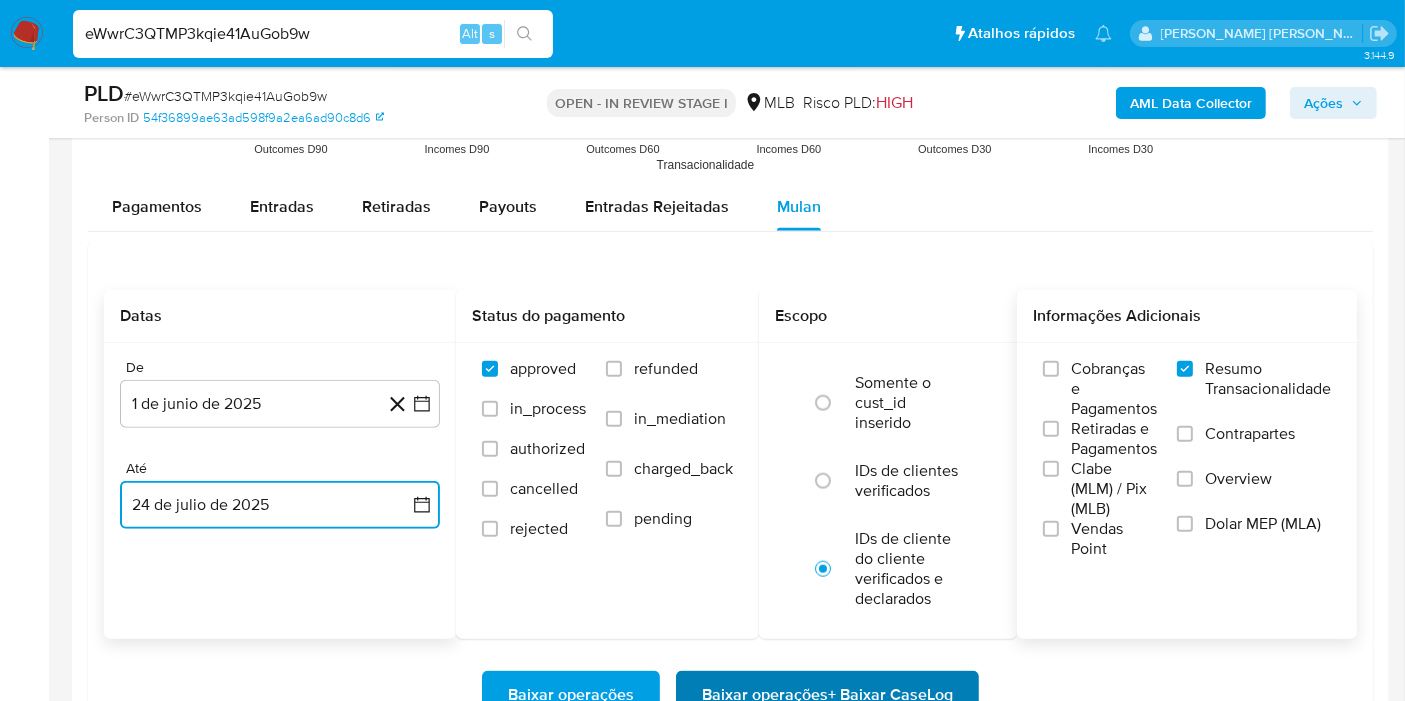 click on "Baixar operações  +   Baixar CaseLog" at bounding box center [827, 695] 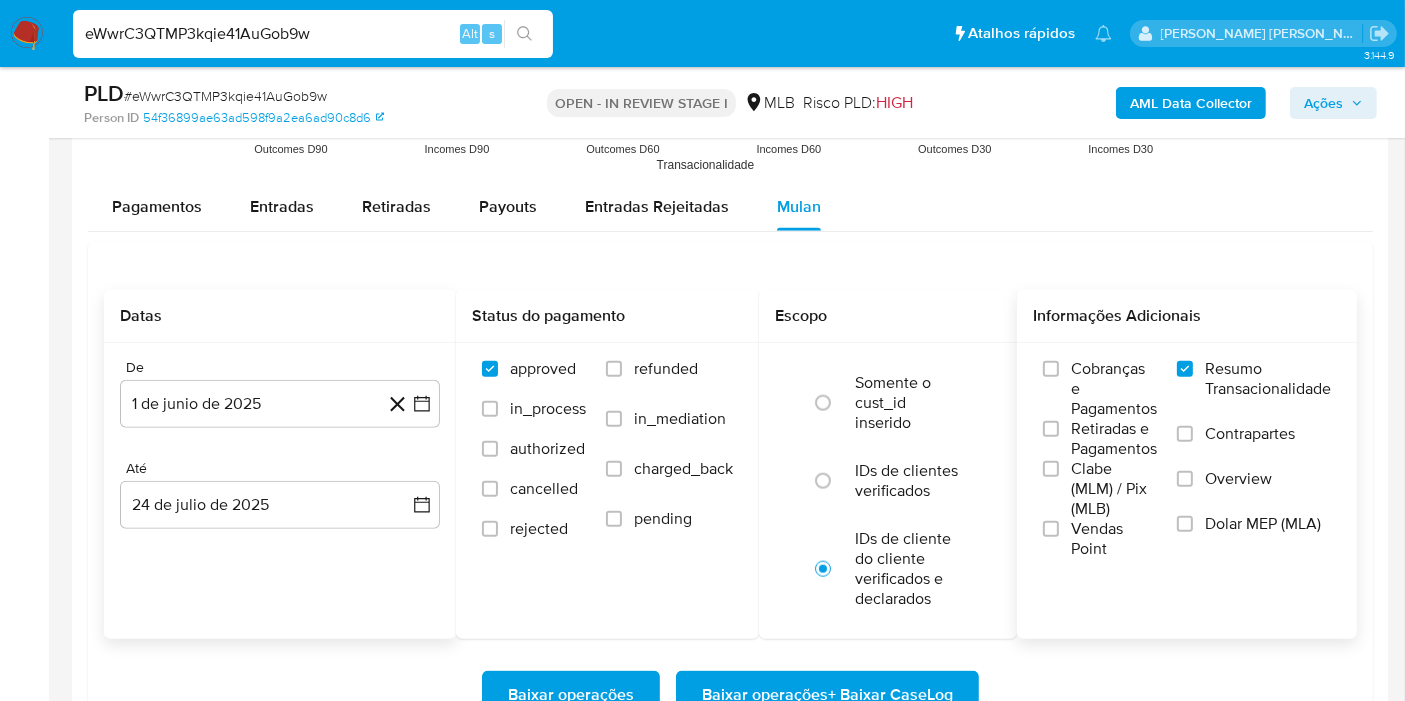 click on "eWwrC3QTMP3kqie41AuGob9w" at bounding box center [313, 34] 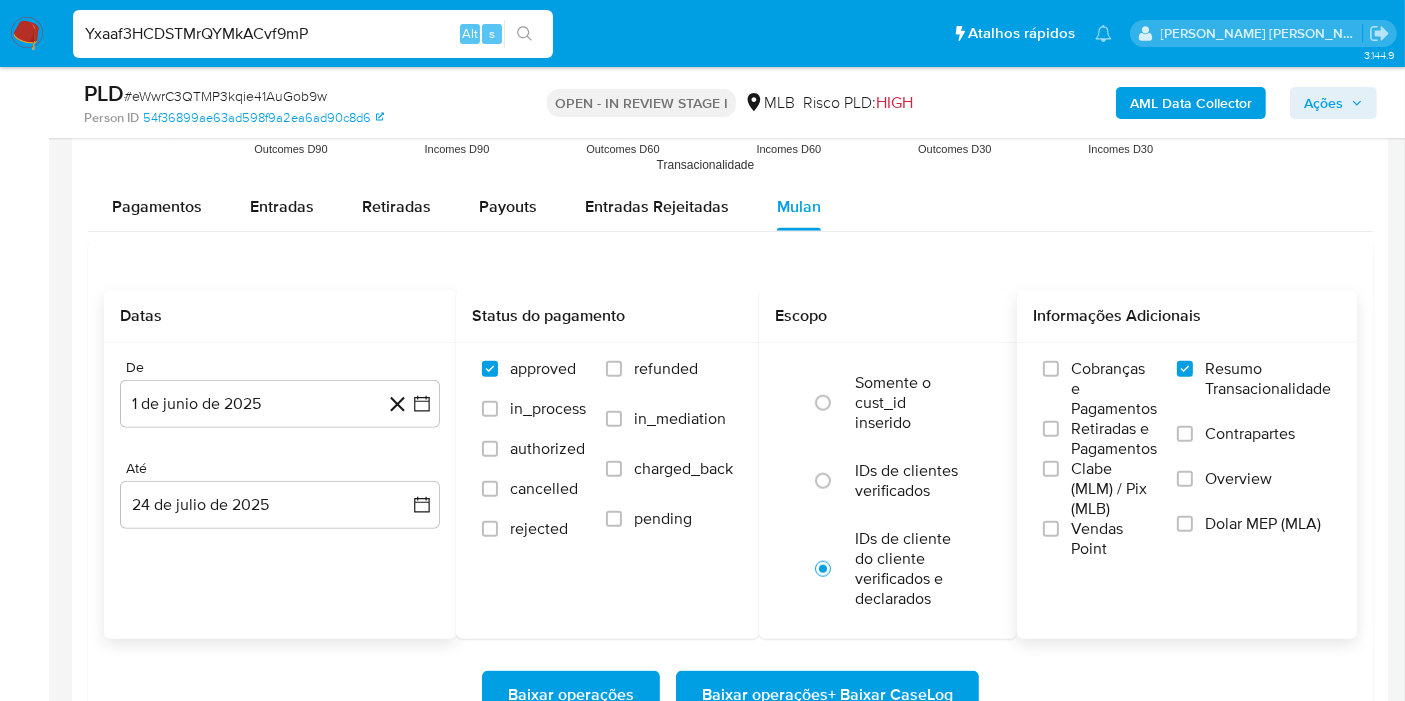 type on "Yxaaf3HCDSTMrQYMkACvf9mP" 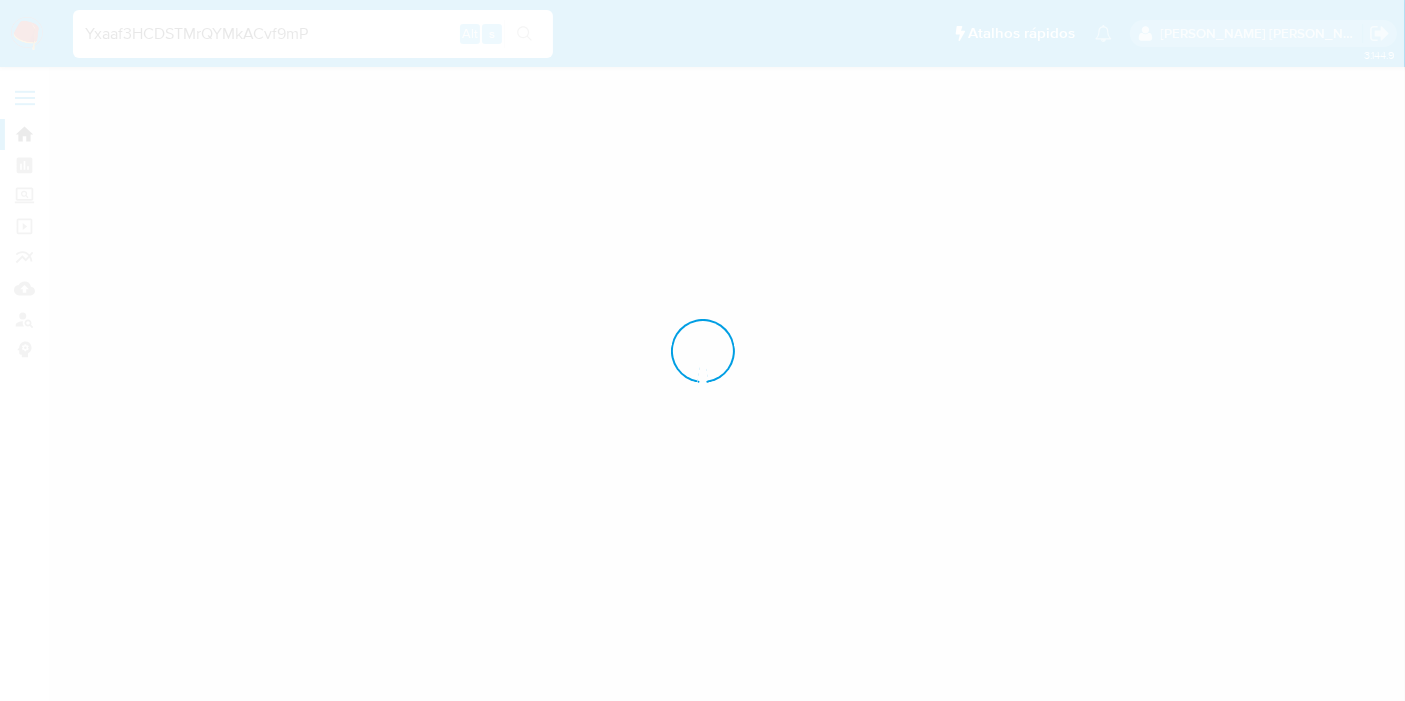 scroll, scrollTop: 0, scrollLeft: 0, axis: both 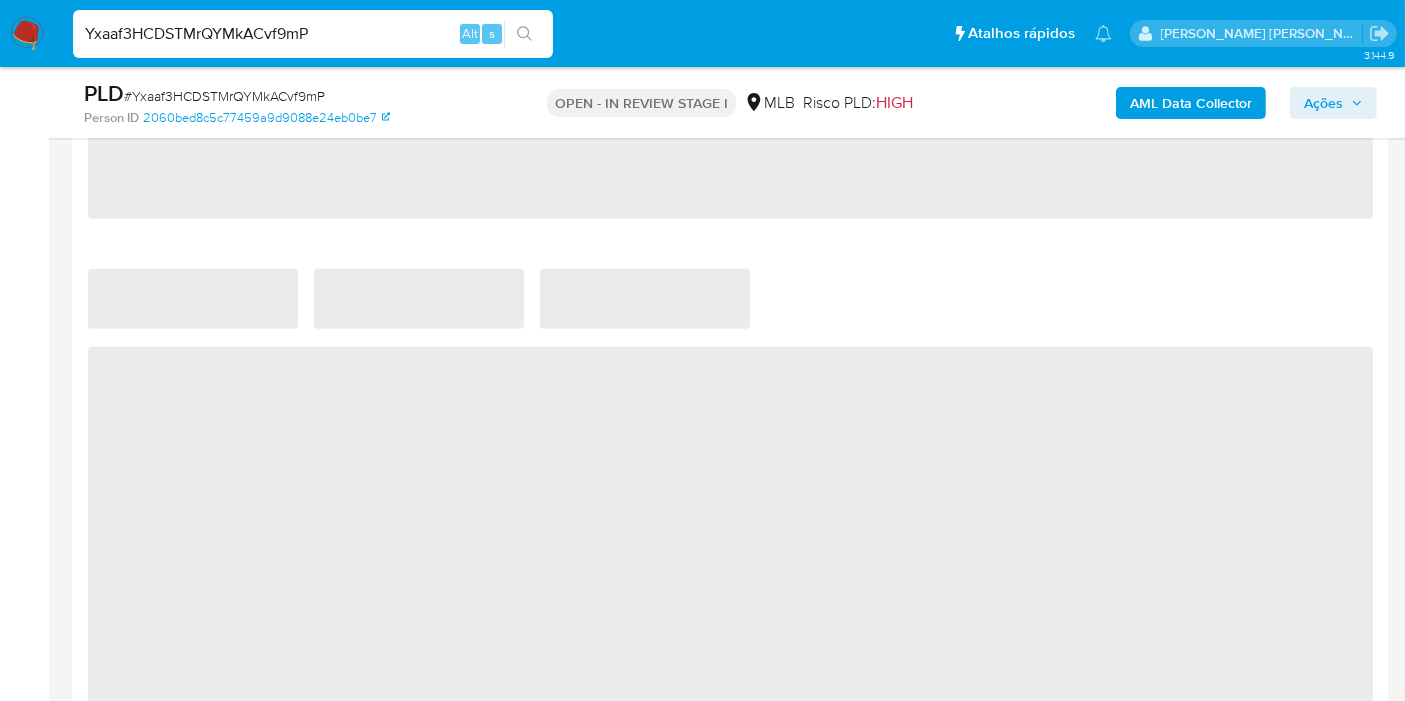 select on "10" 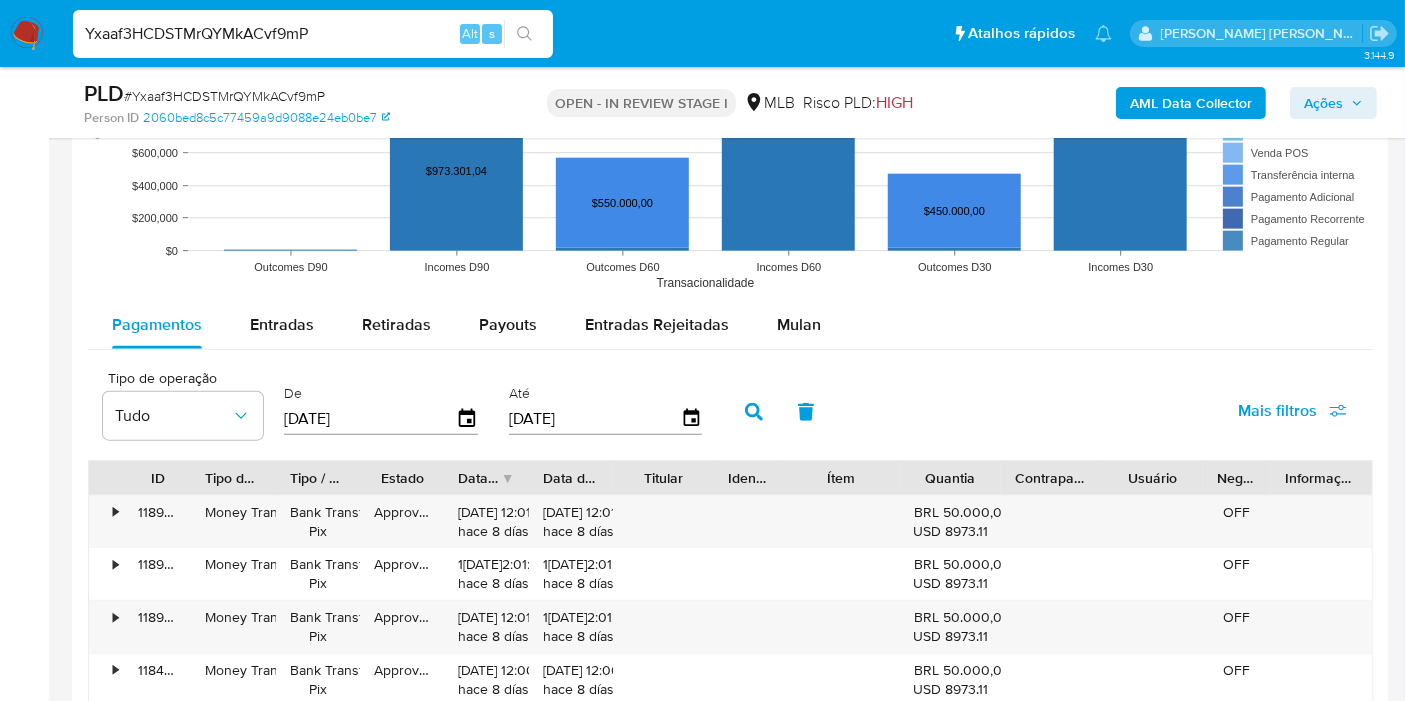 scroll, scrollTop: 2060, scrollLeft: 0, axis: vertical 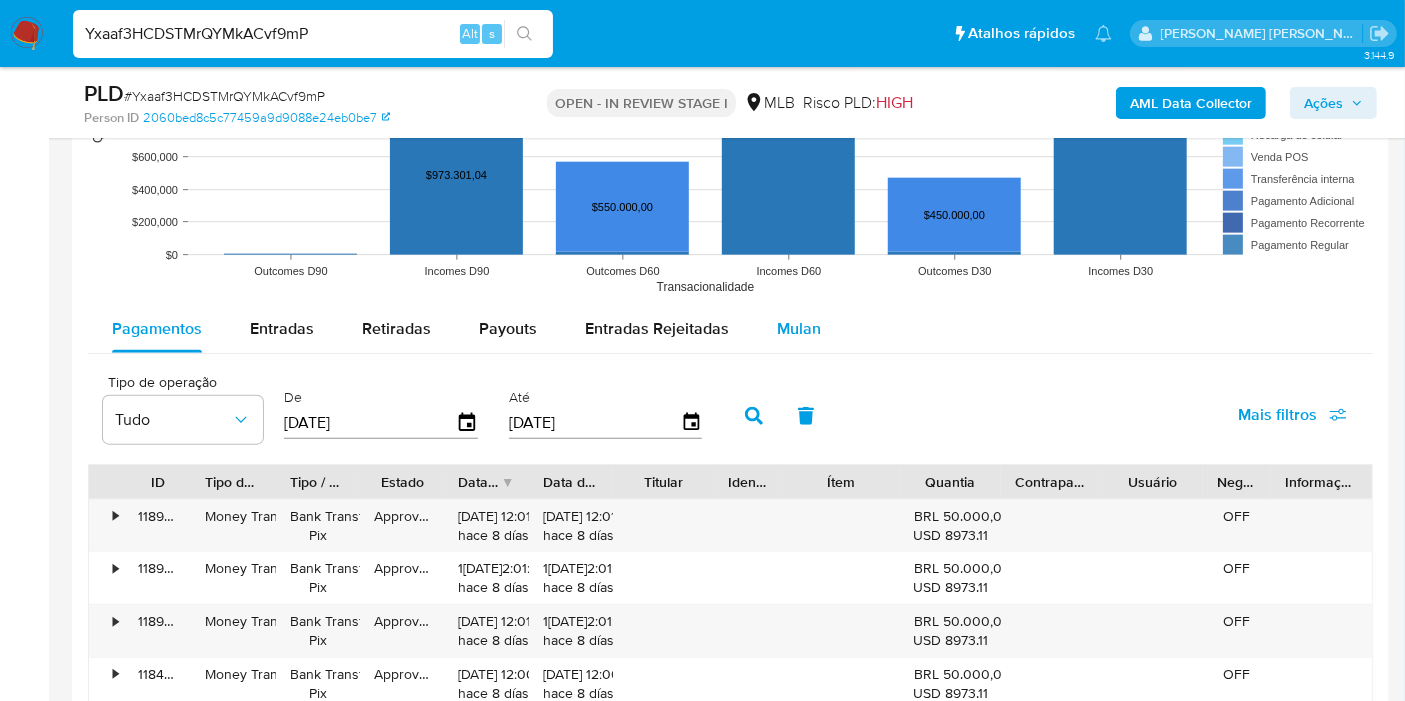 click on "Mulan" at bounding box center [799, 329] 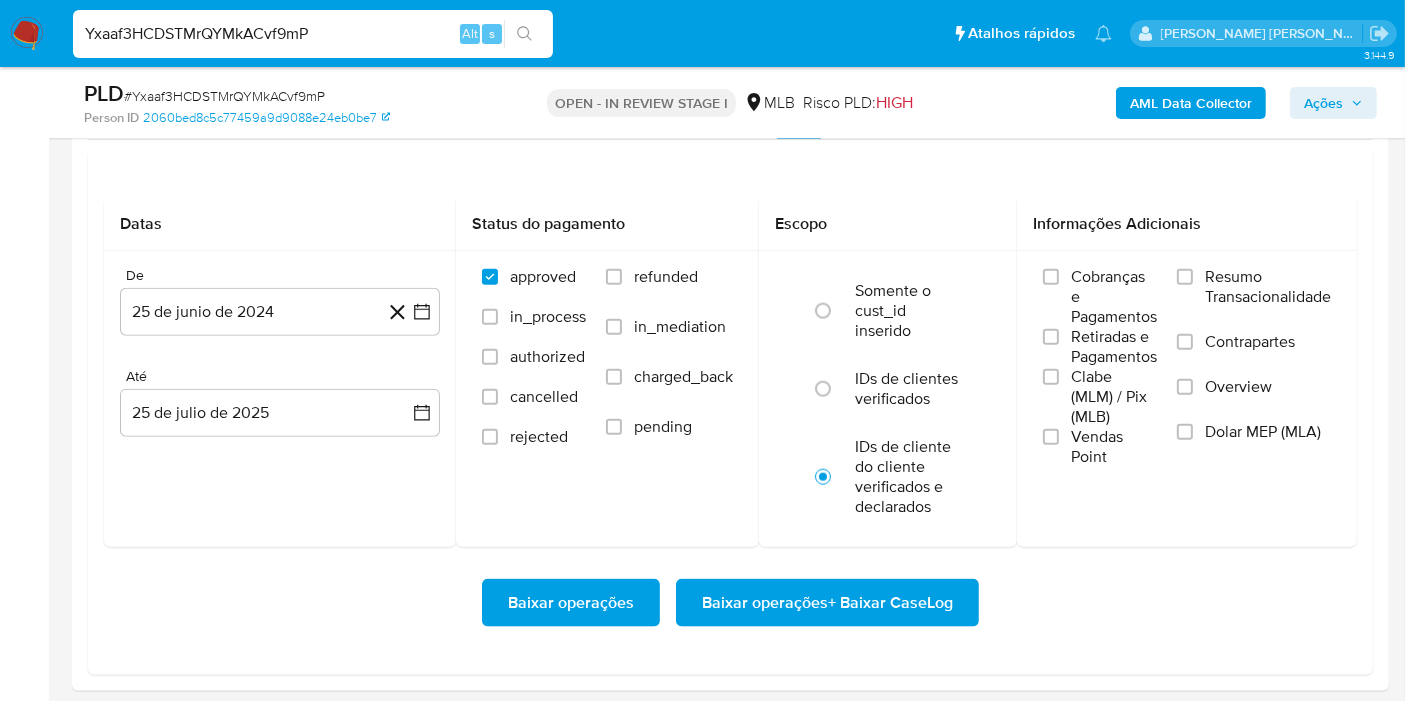 scroll, scrollTop: 2288, scrollLeft: 0, axis: vertical 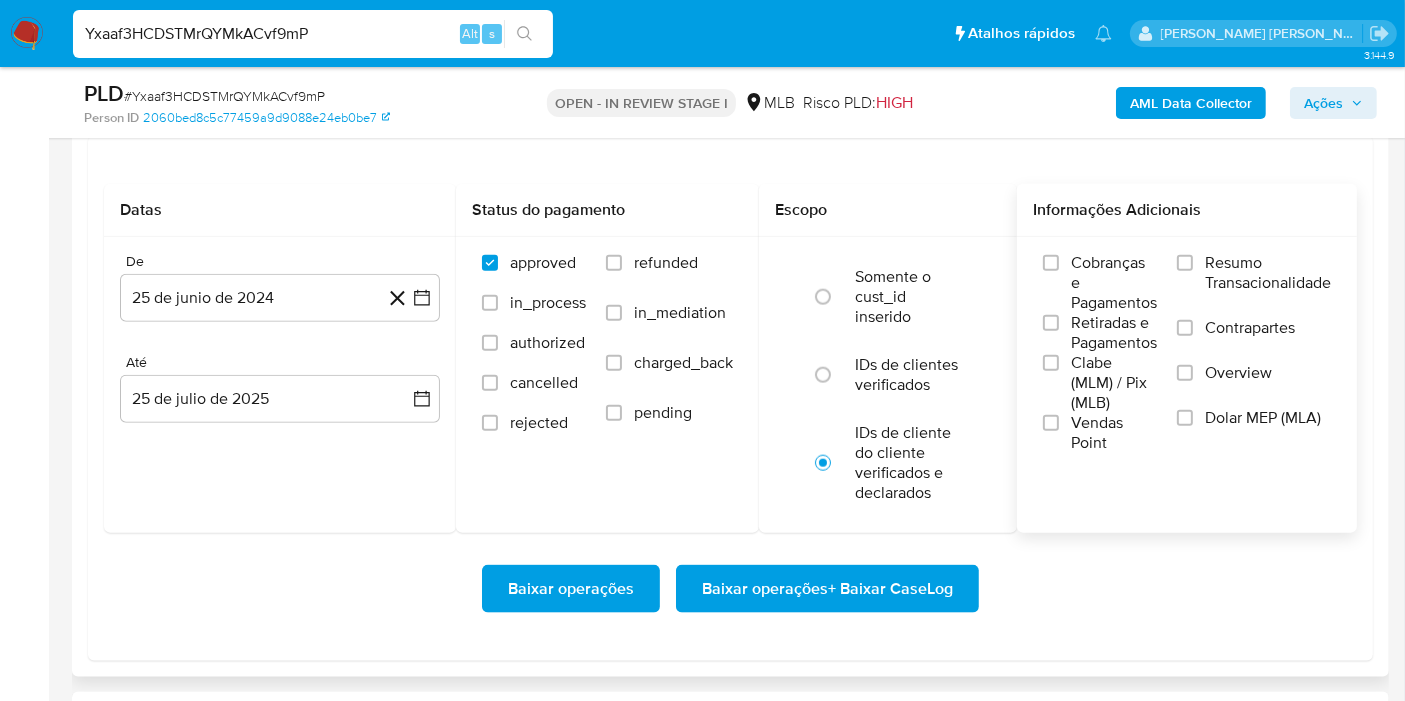 click on "Resumo Transacionalidade" at bounding box center [1254, 285] 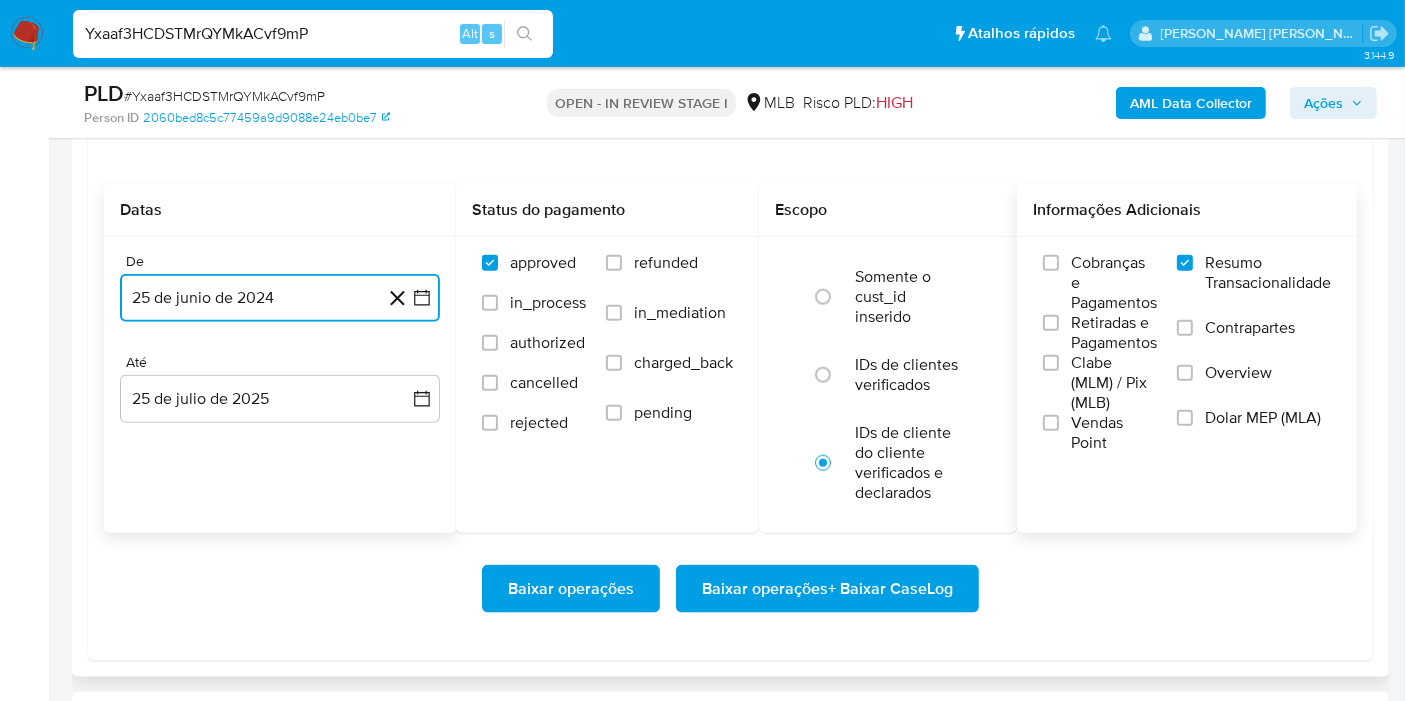 click 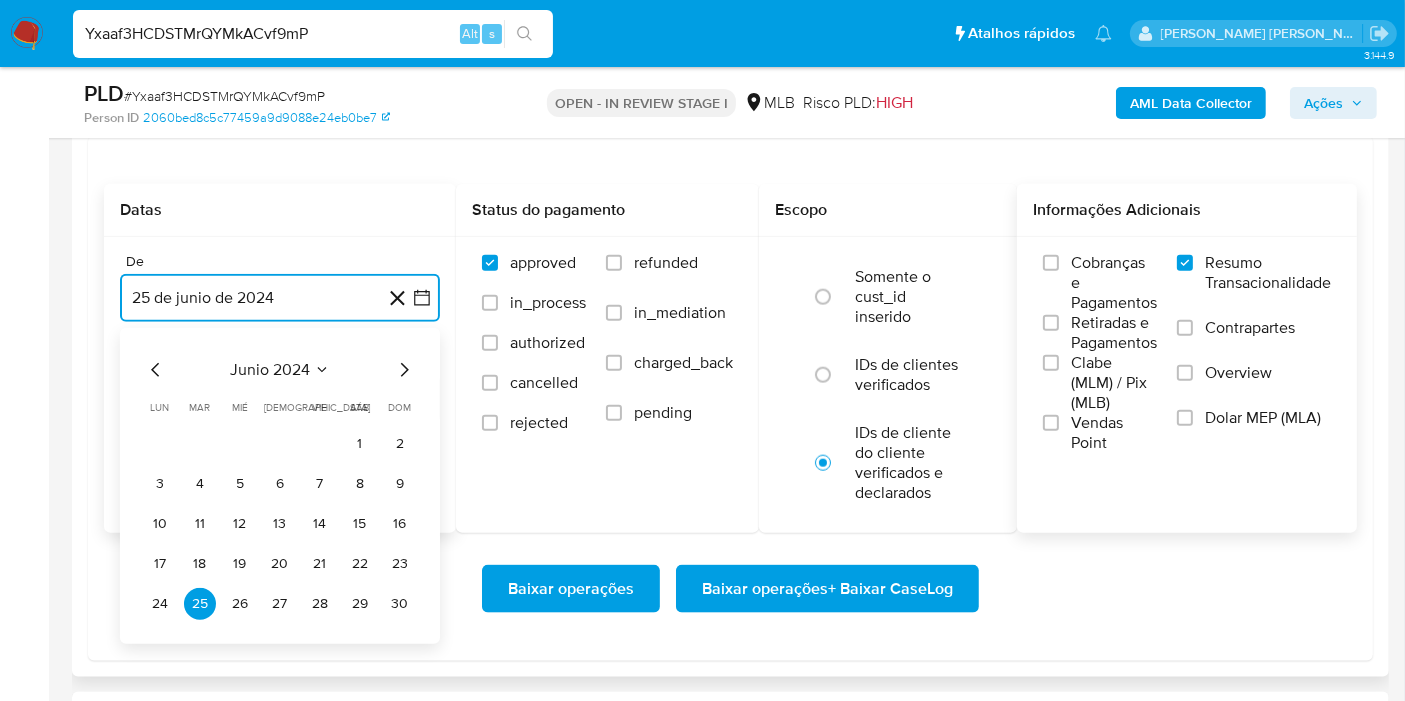 click on "junio 2024" at bounding box center [270, 370] 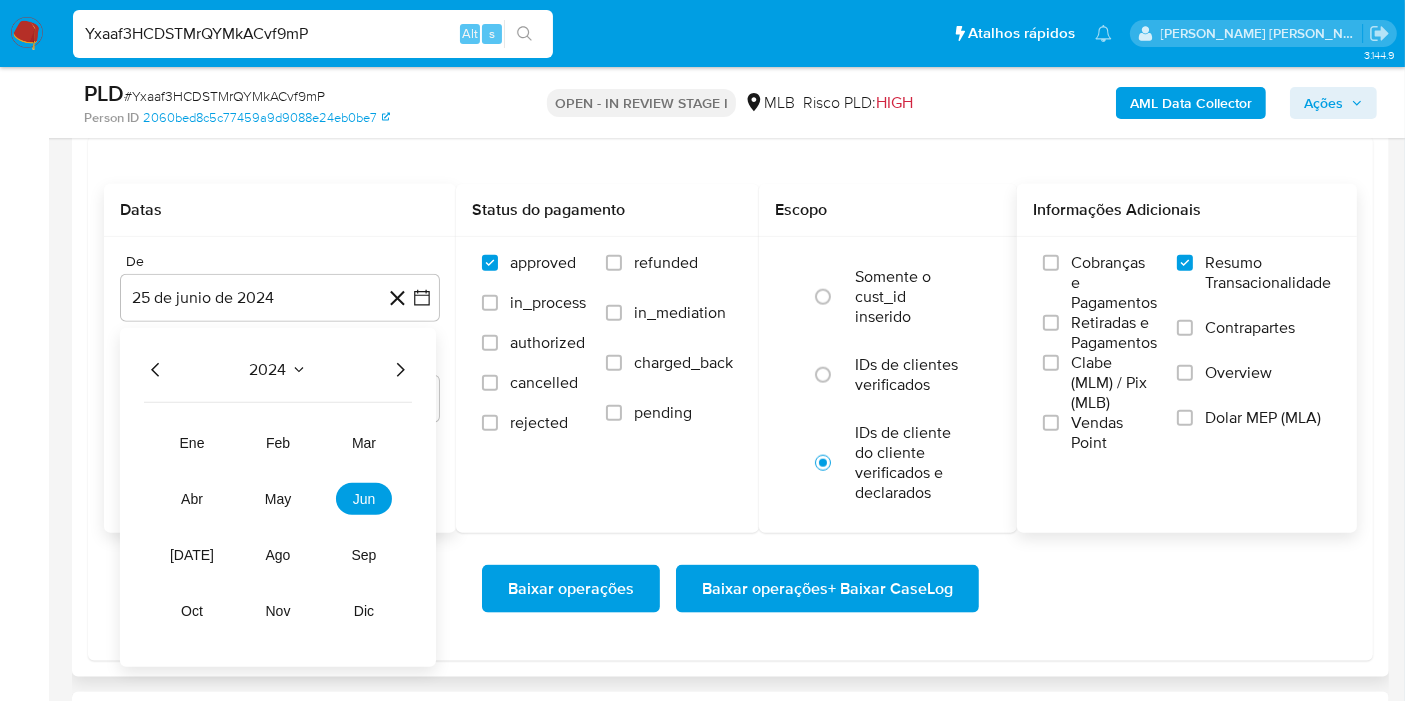 click 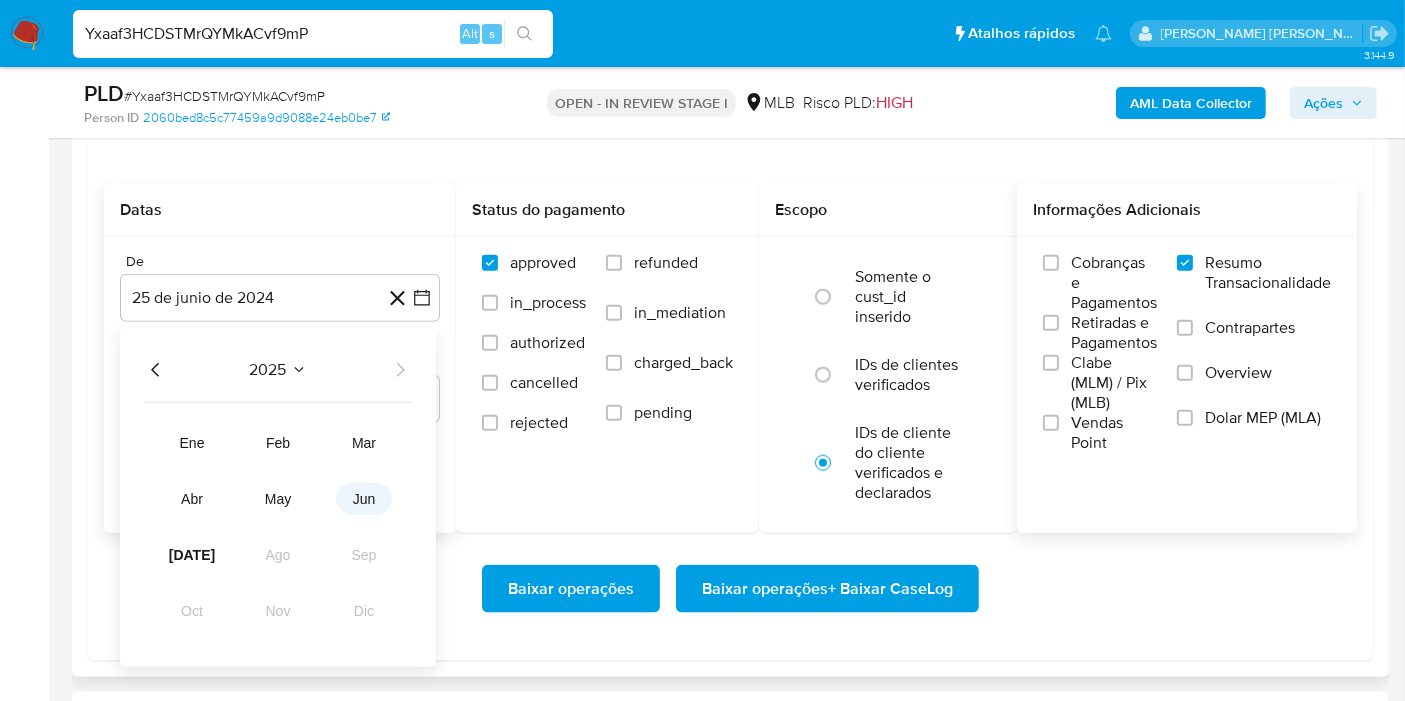 click on "jun" at bounding box center (364, 499) 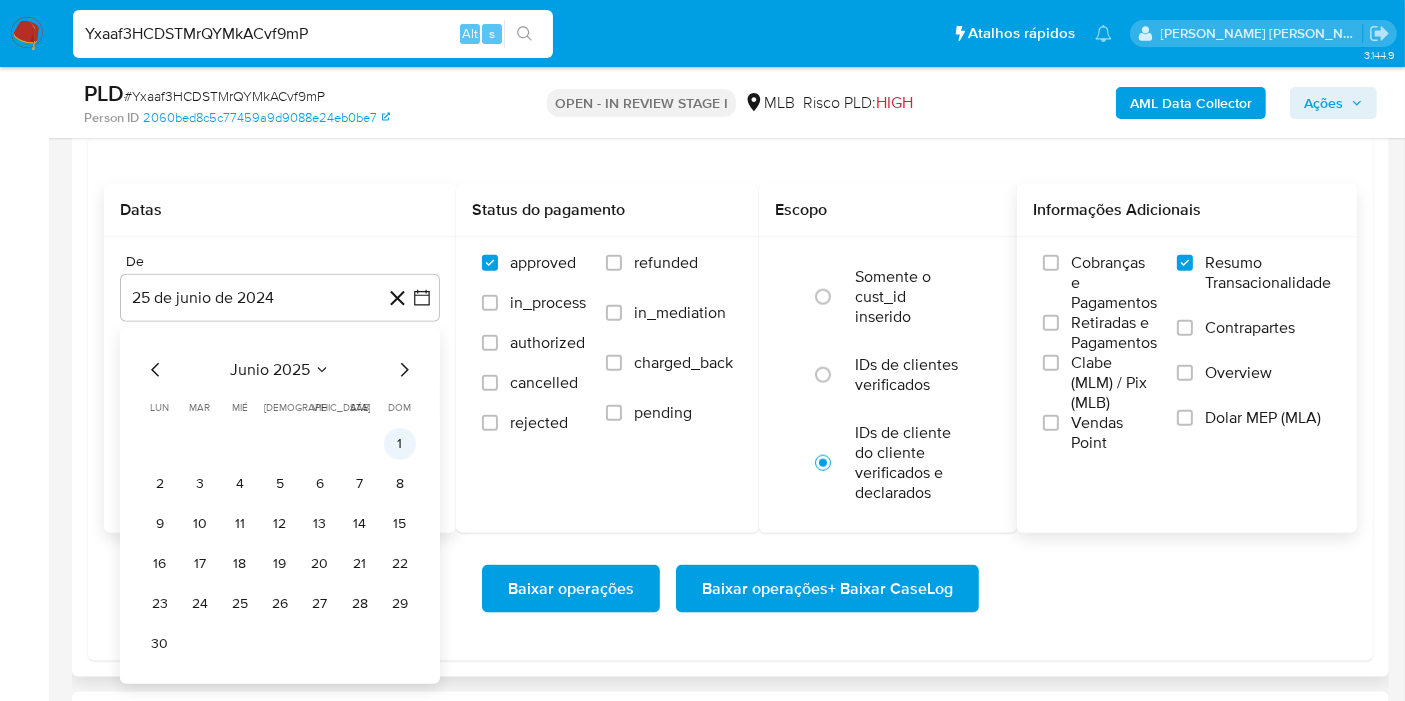 click on "1" at bounding box center [400, 444] 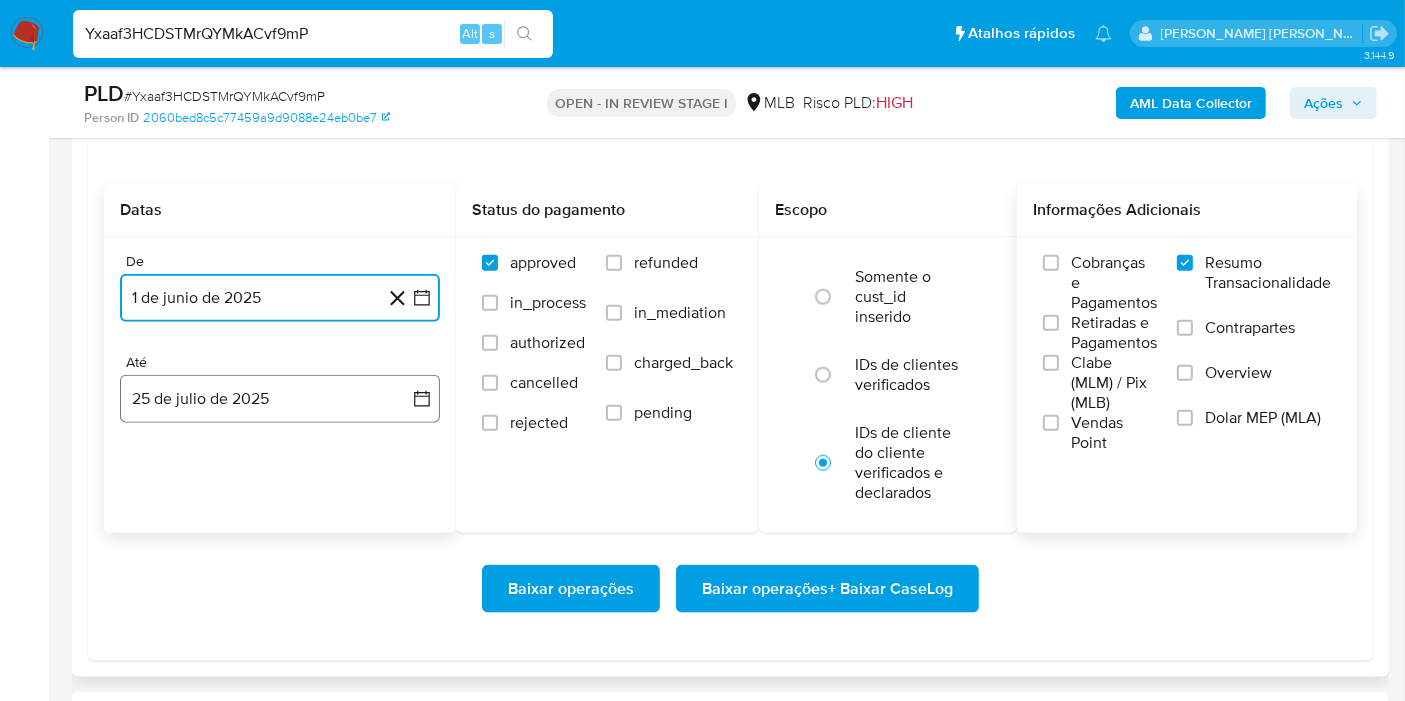 click on "25 de julio de 2025" at bounding box center (280, 399) 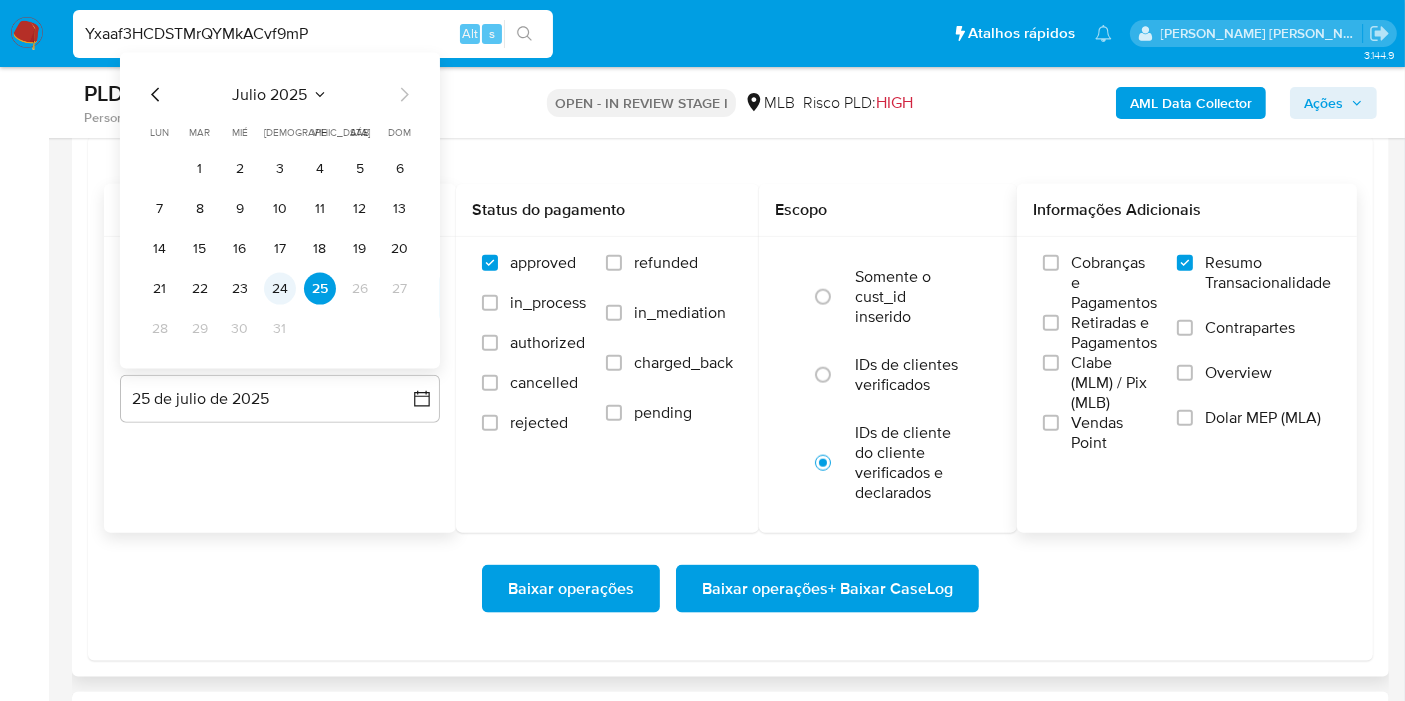 click on "24" at bounding box center [280, 289] 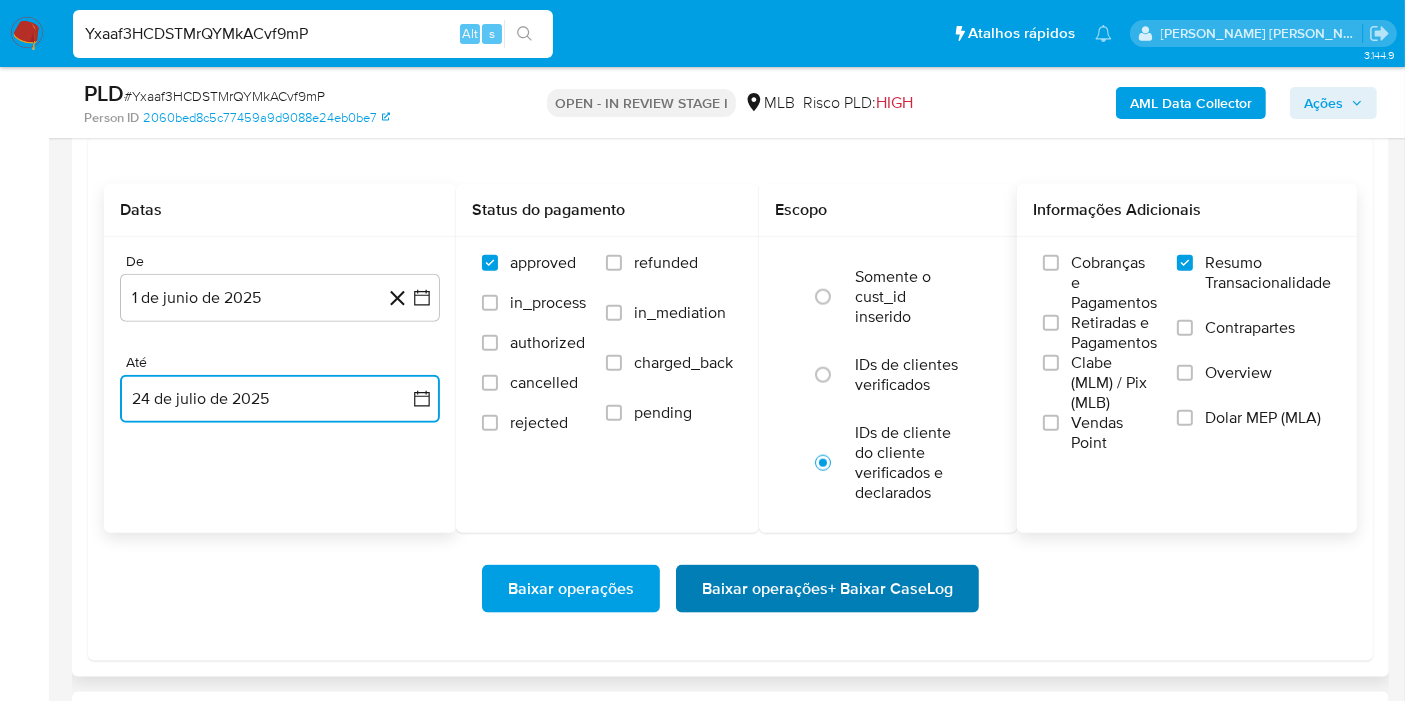 click on "Baixar operações  +   Baixar CaseLog" at bounding box center [827, 589] 